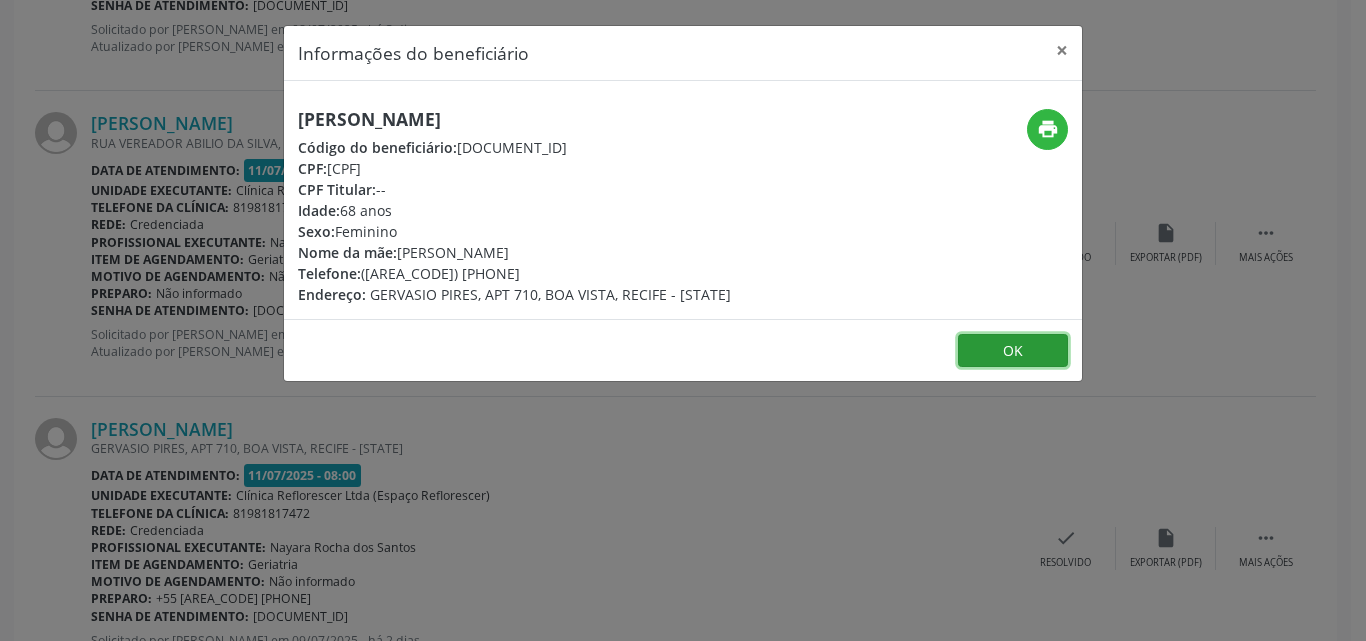 click on "OK" at bounding box center [1013, 351] 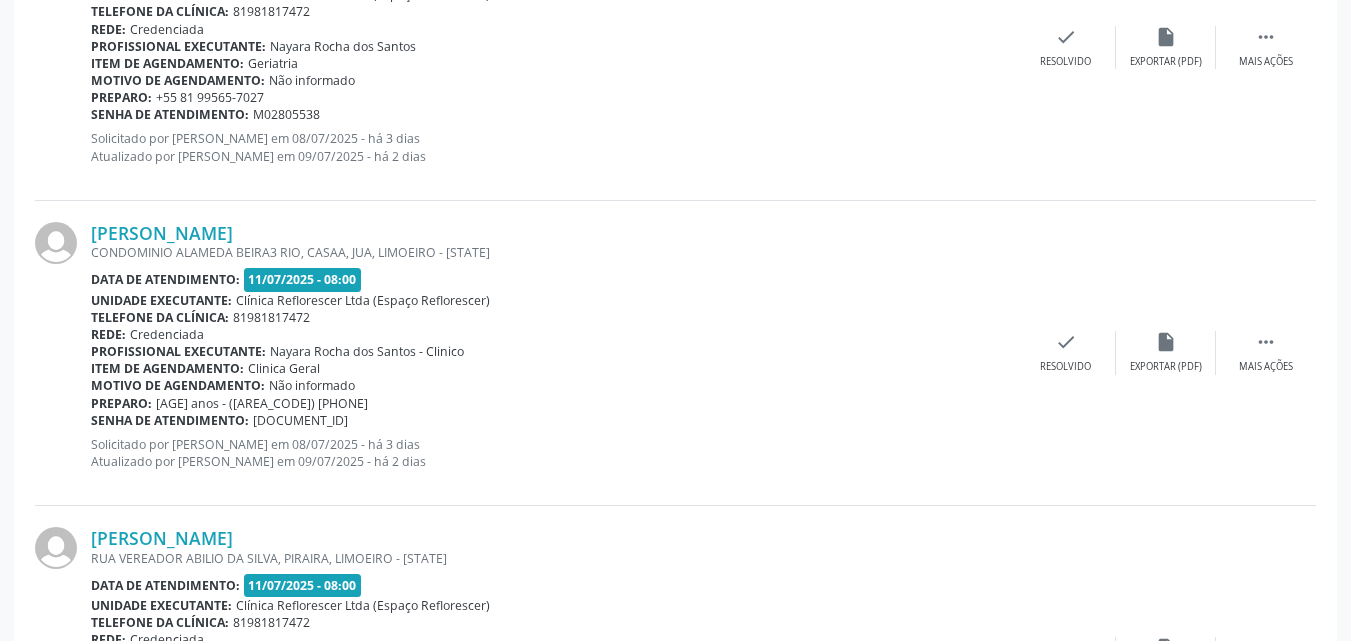 scroll, scrollTop: 1536, scrollLeft: 0, axis: vertical 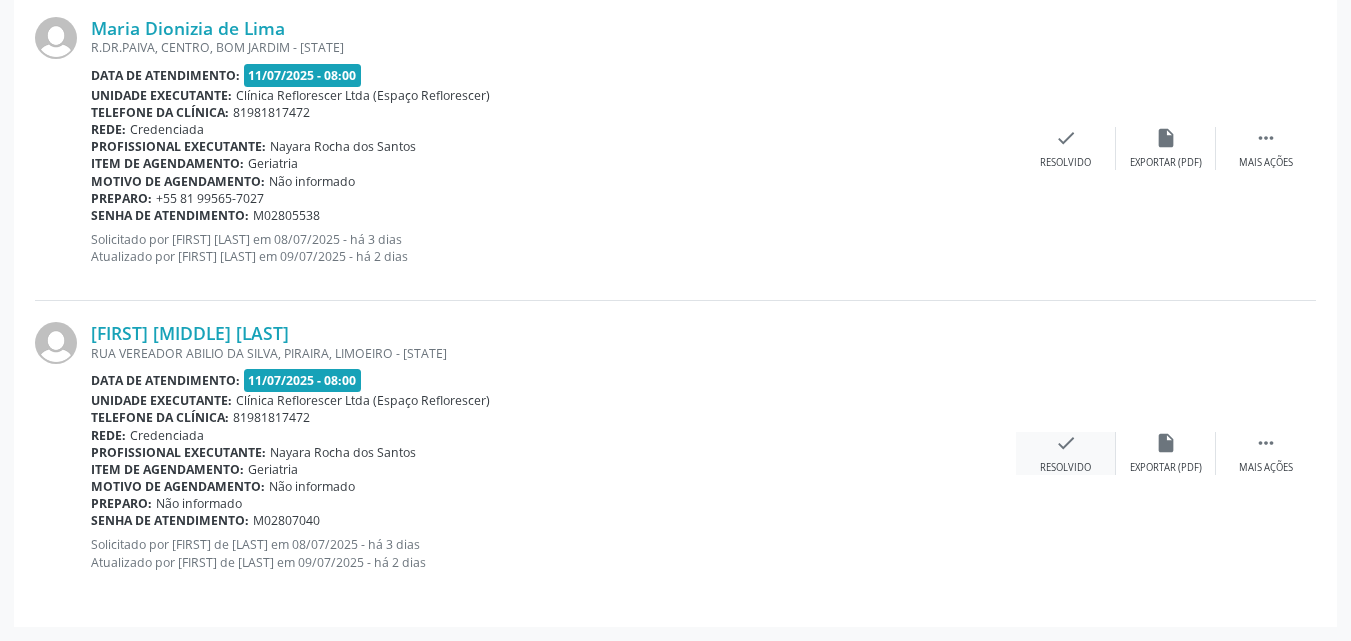 click on "Resolvido" at bounding box center [1065, 468] 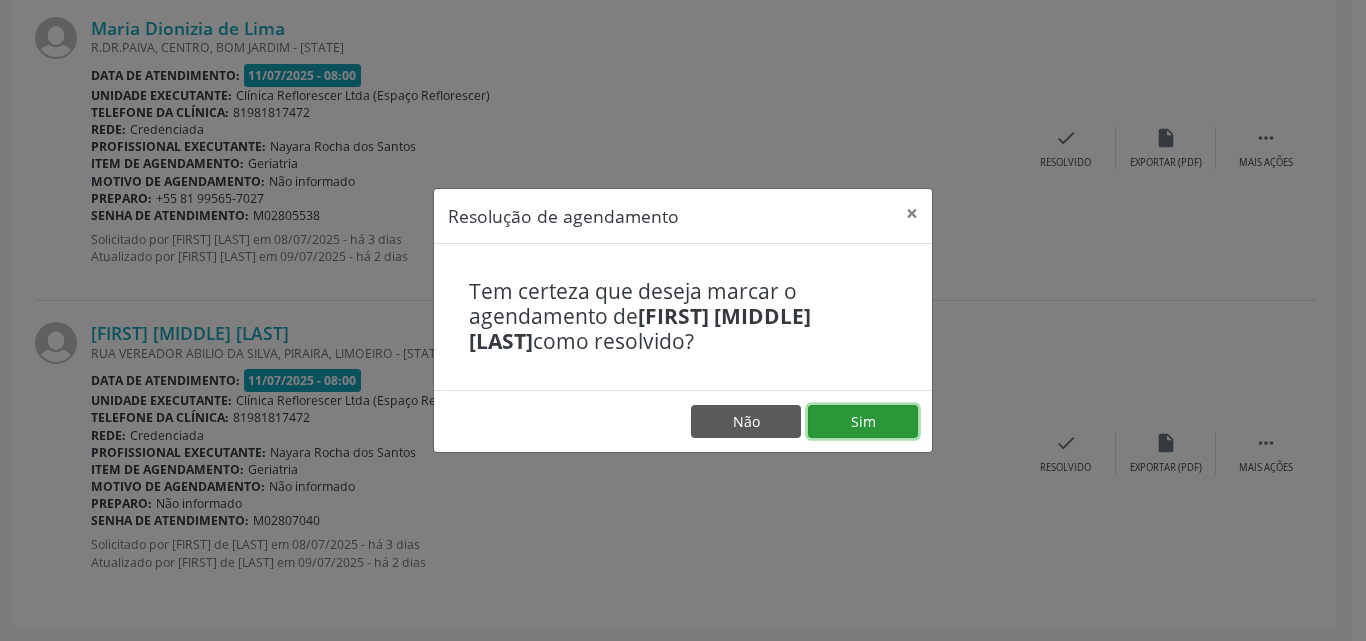 click on "Sim" at bounding box center [863, 422] 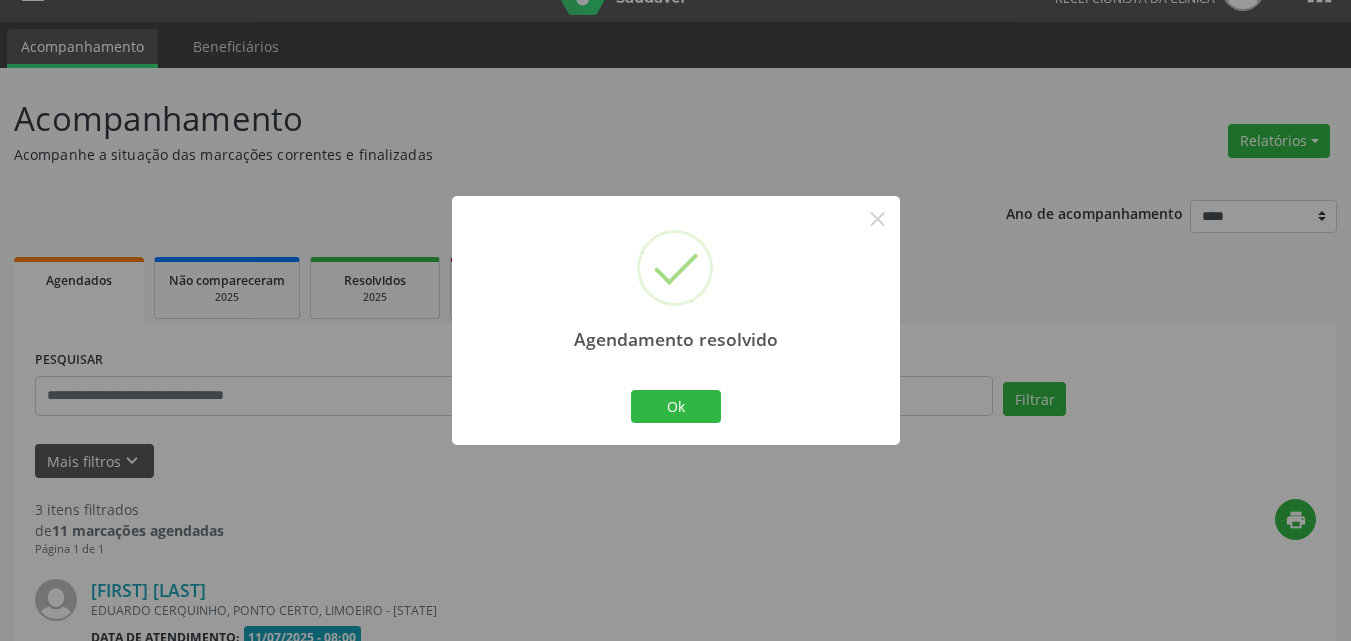 scroll, scrollTop: 909, scrollLeft: 0, axis: vertical 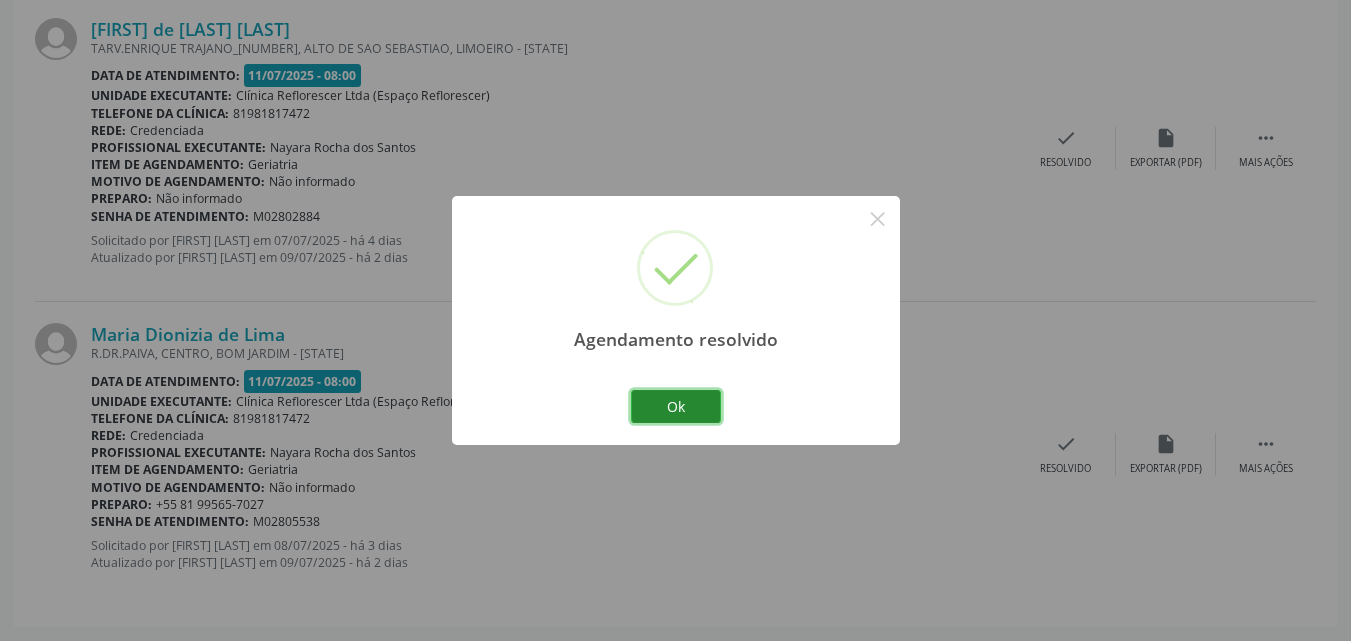 click on "Ok" at bounding box center (676, 407) 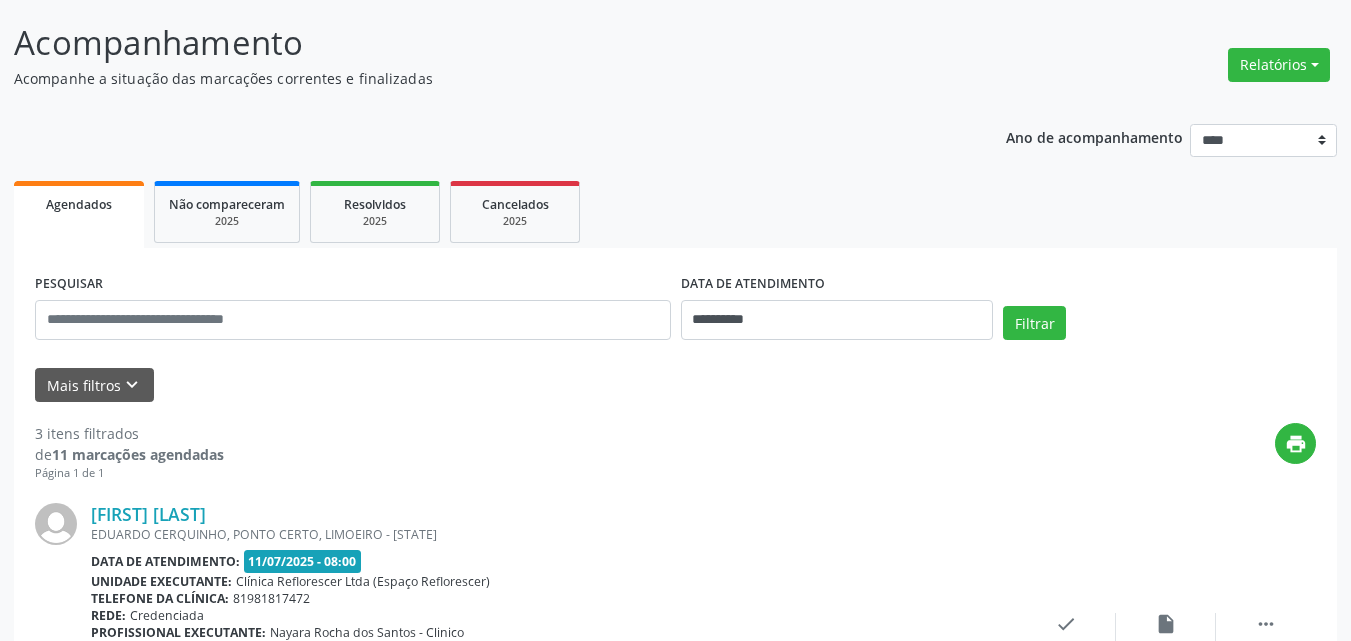 scroll, scrollTop: 109, scrollLeft: 0, axis: vertical 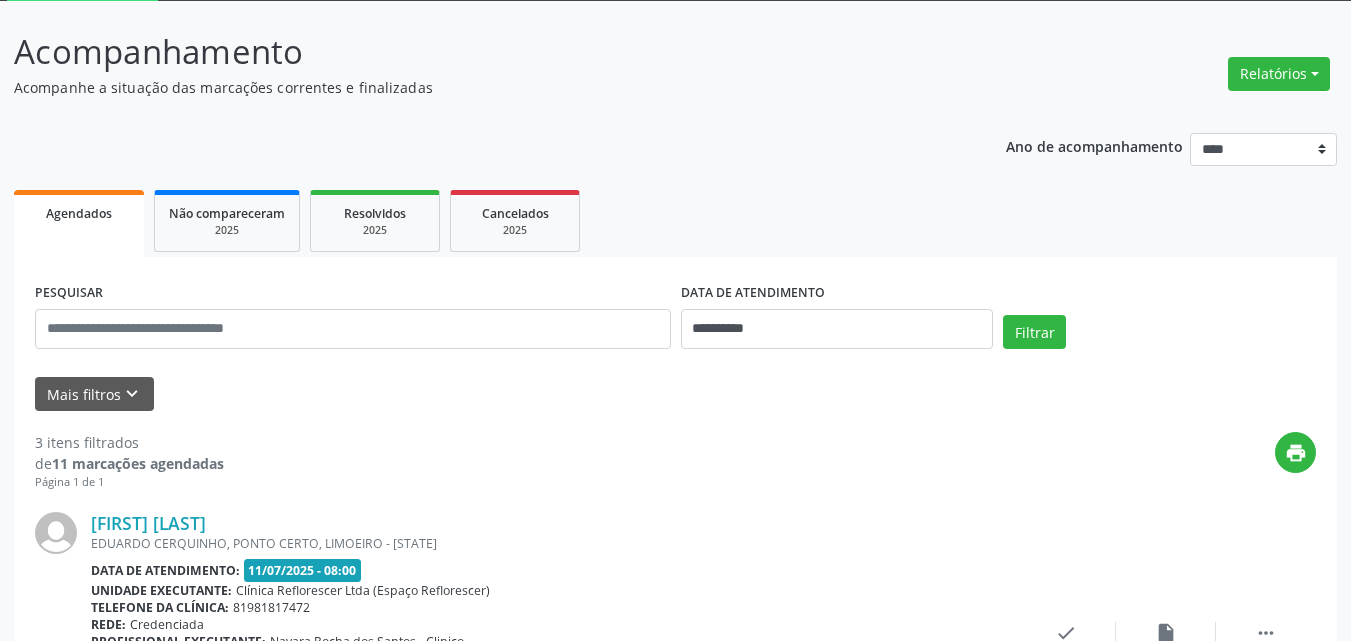 click on "Agendados   Não compareceram
2025
Resolvidos
2025
Cancelados
2025" at bounding box center (675, 221) 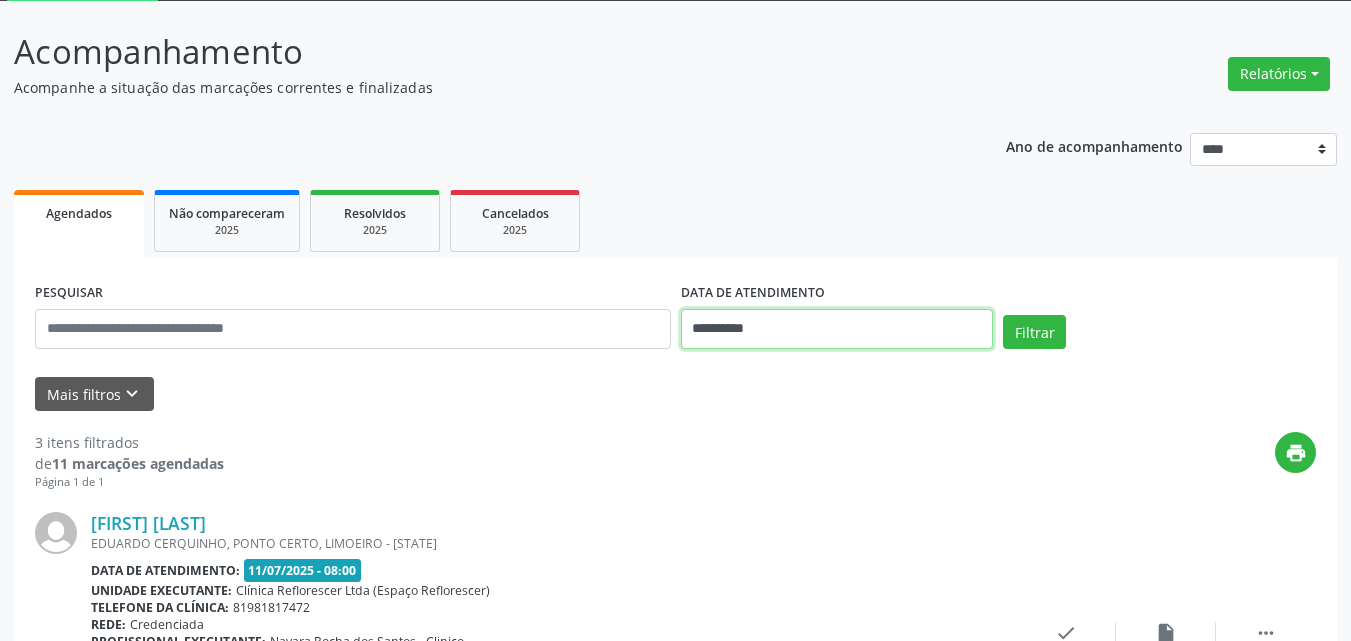 click on "**********" at bounding box center (837, 329) 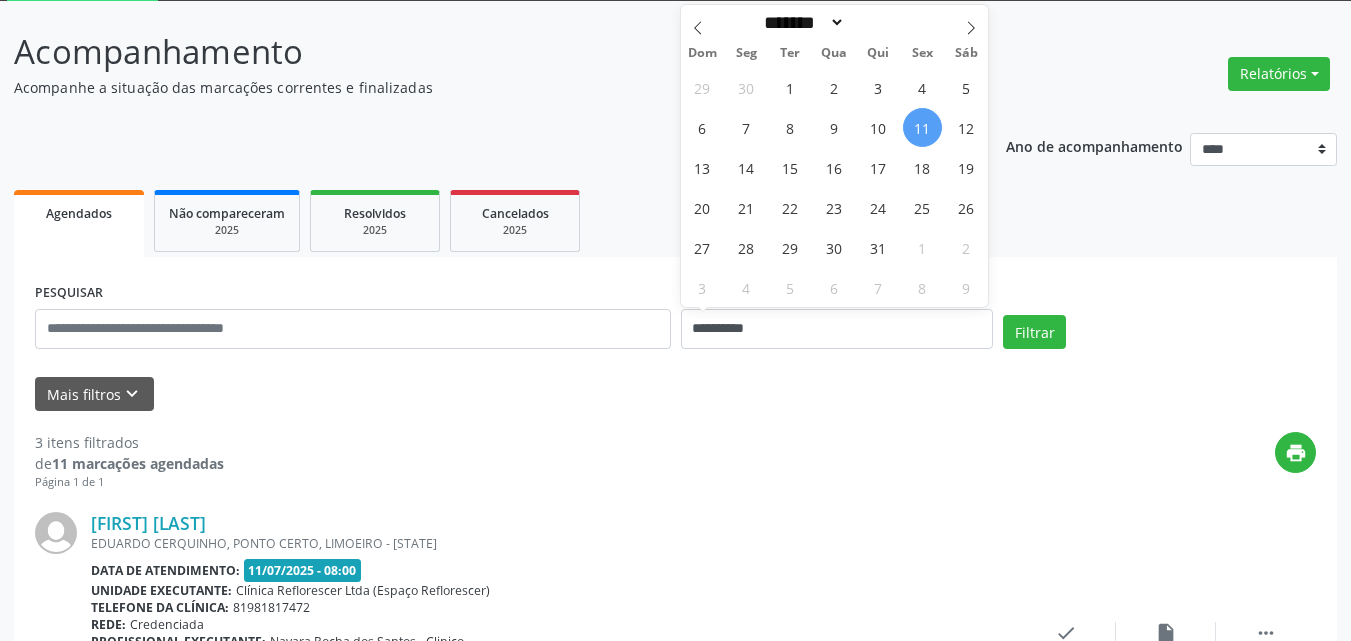 click on "11" at bounding box center [922, 127] 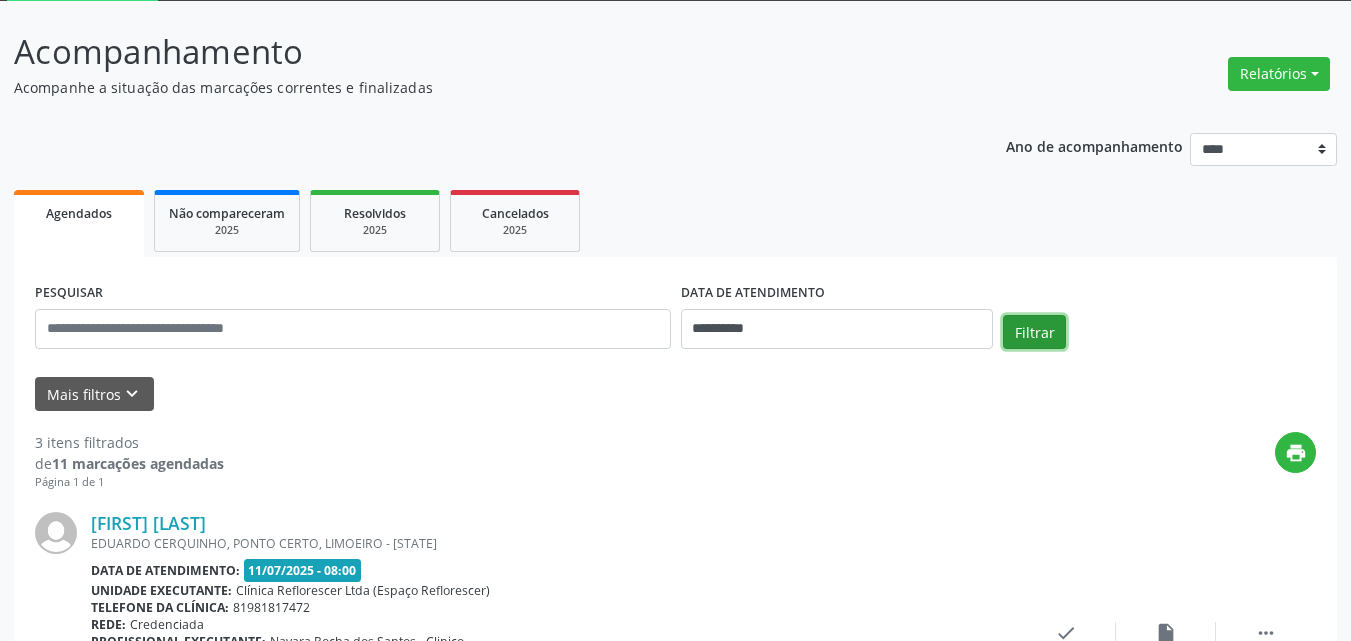click on "Filtrar" at bounding box center (1034, 332) 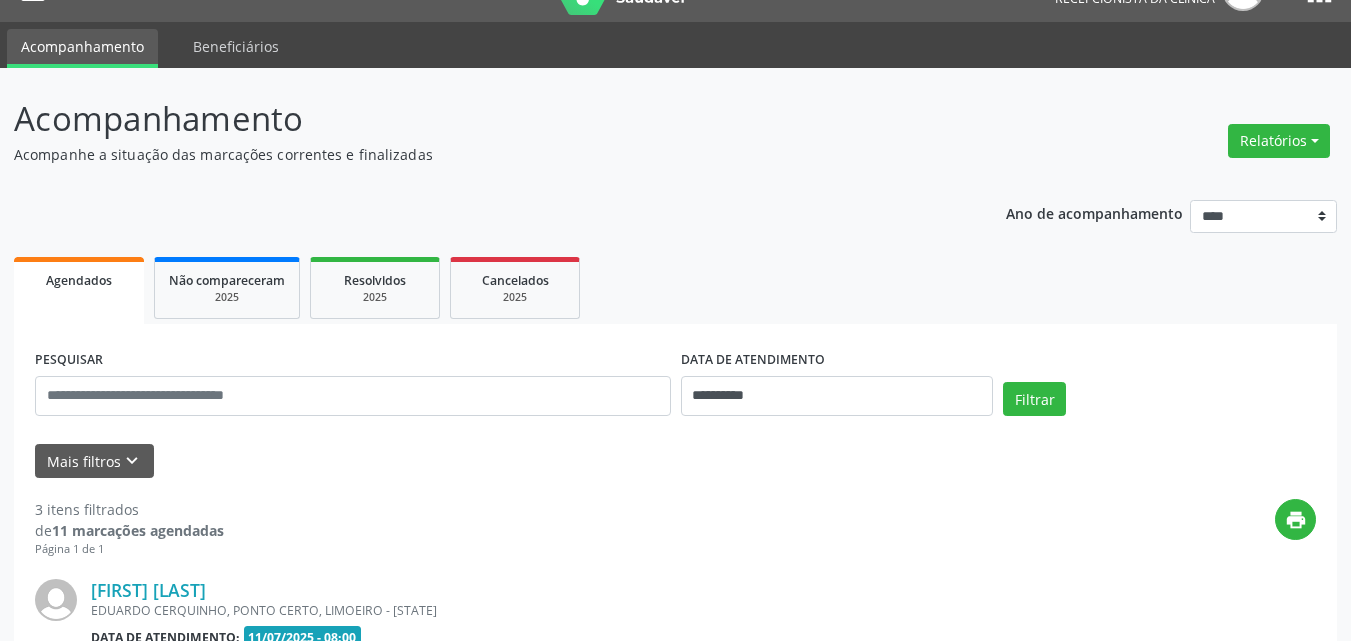 scroll, scrollTop: 109, scrollLeft: 0, axis: vertical 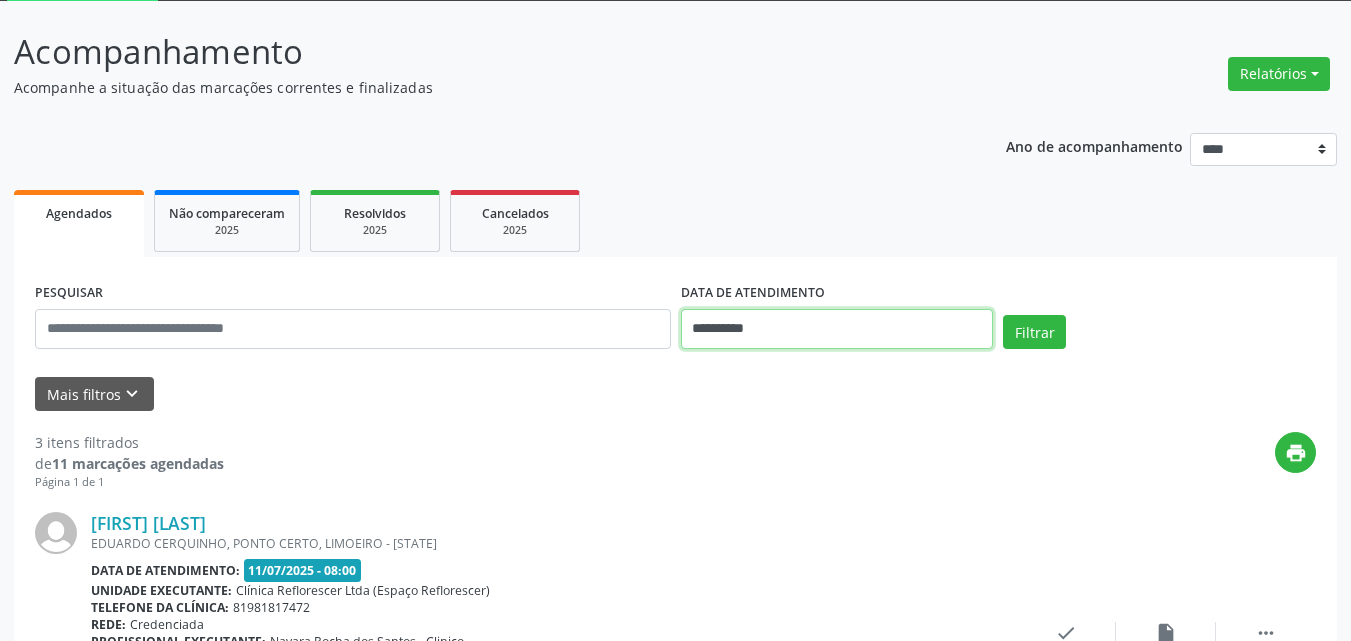 click on "**********" at bounding box center [837, 329] 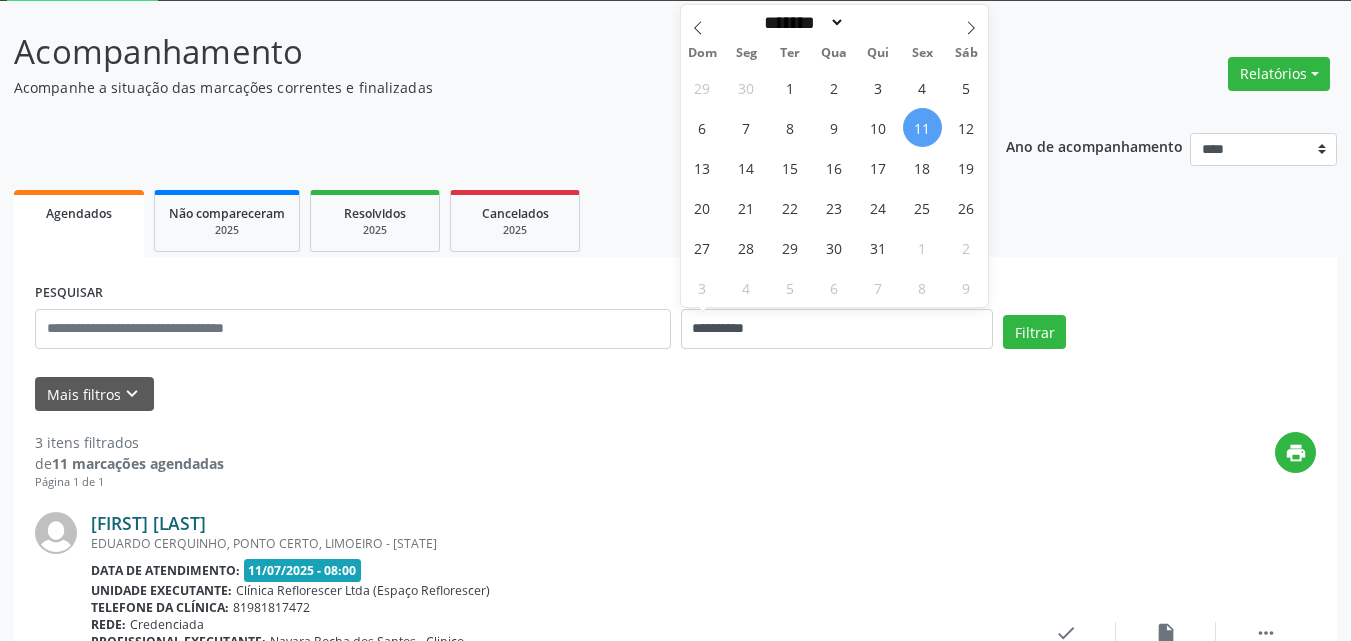 click on "Renato Antonio Ferreira" at bounding box center [148, 523] 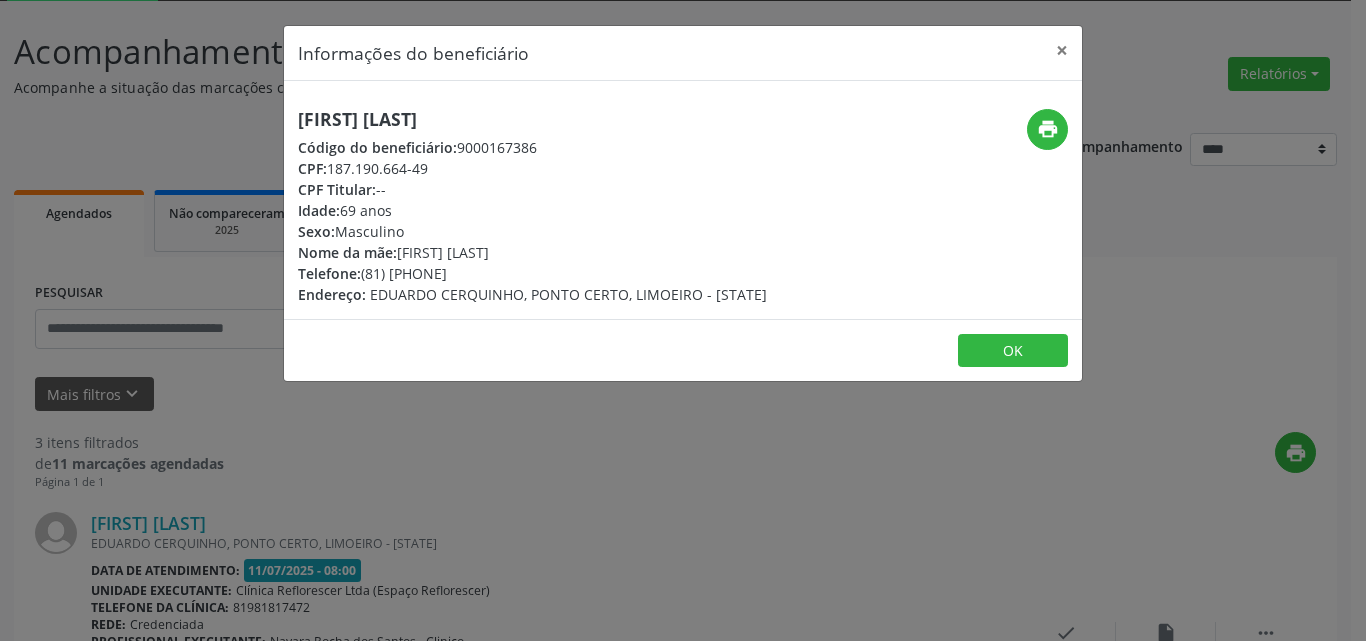 drag, startPoint x: 328, startPoint y: 161, endPoint x: 455, endPoint y: 167, distance: 127.141655 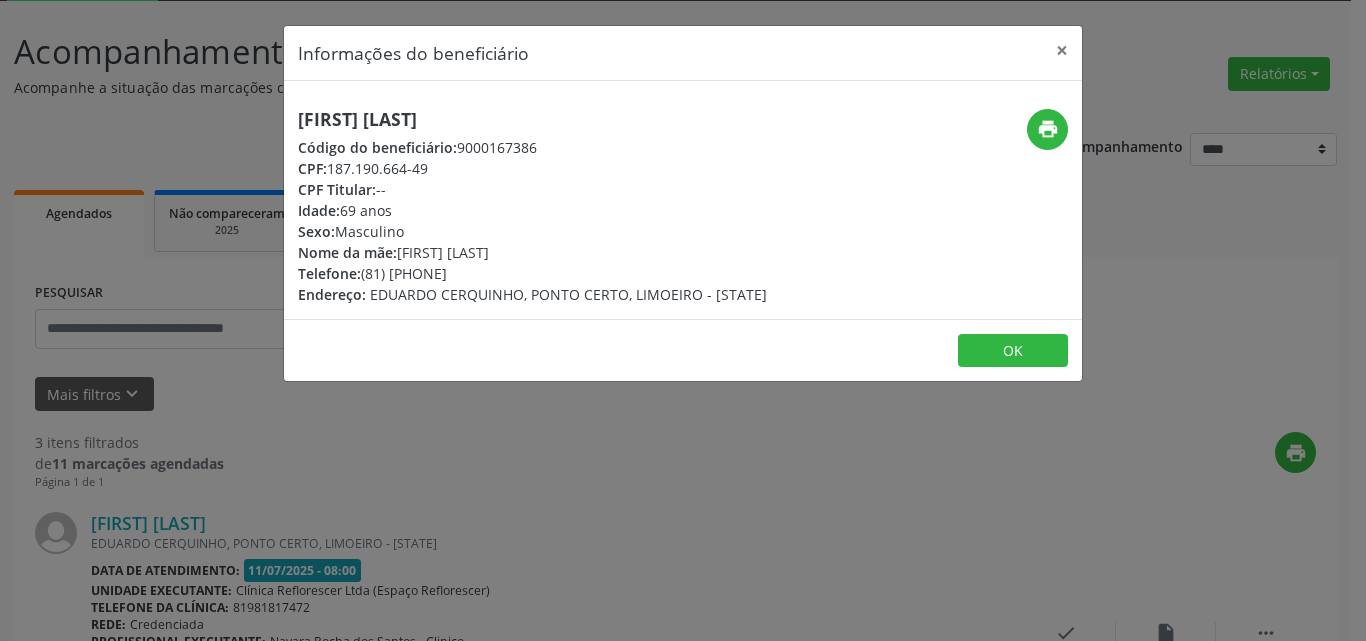 copy on "187.190.664-49" 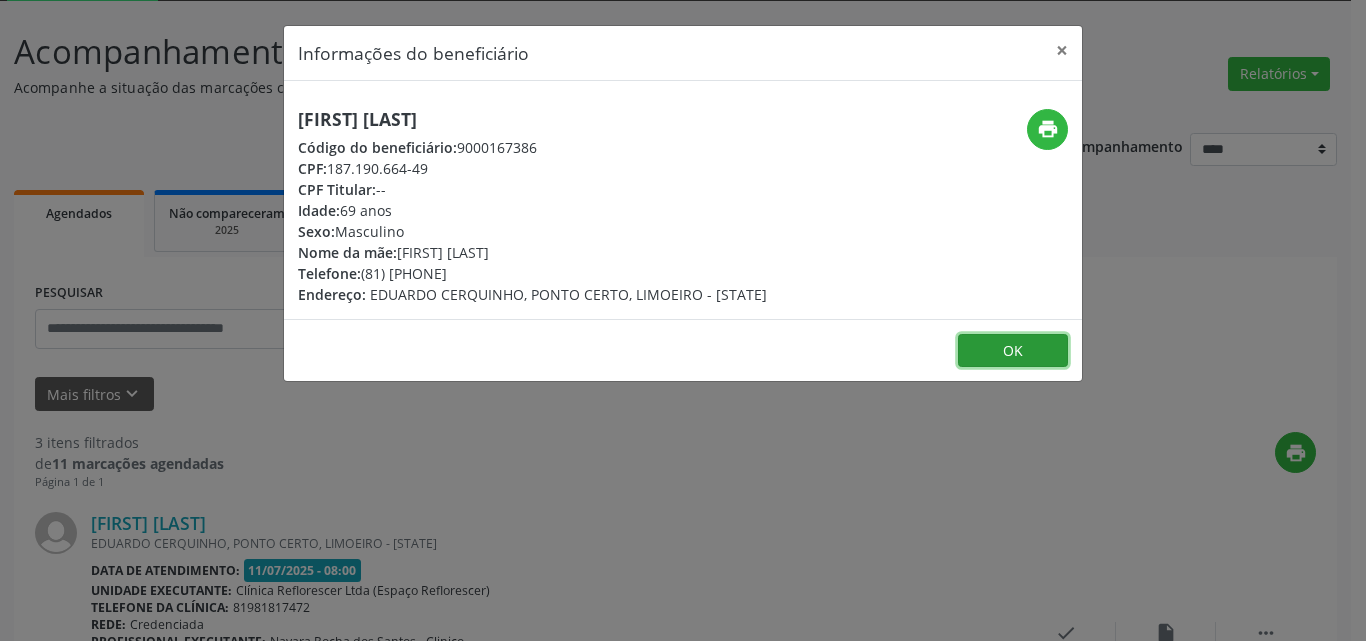 click on "OK" at bounding box center (1013, 351) 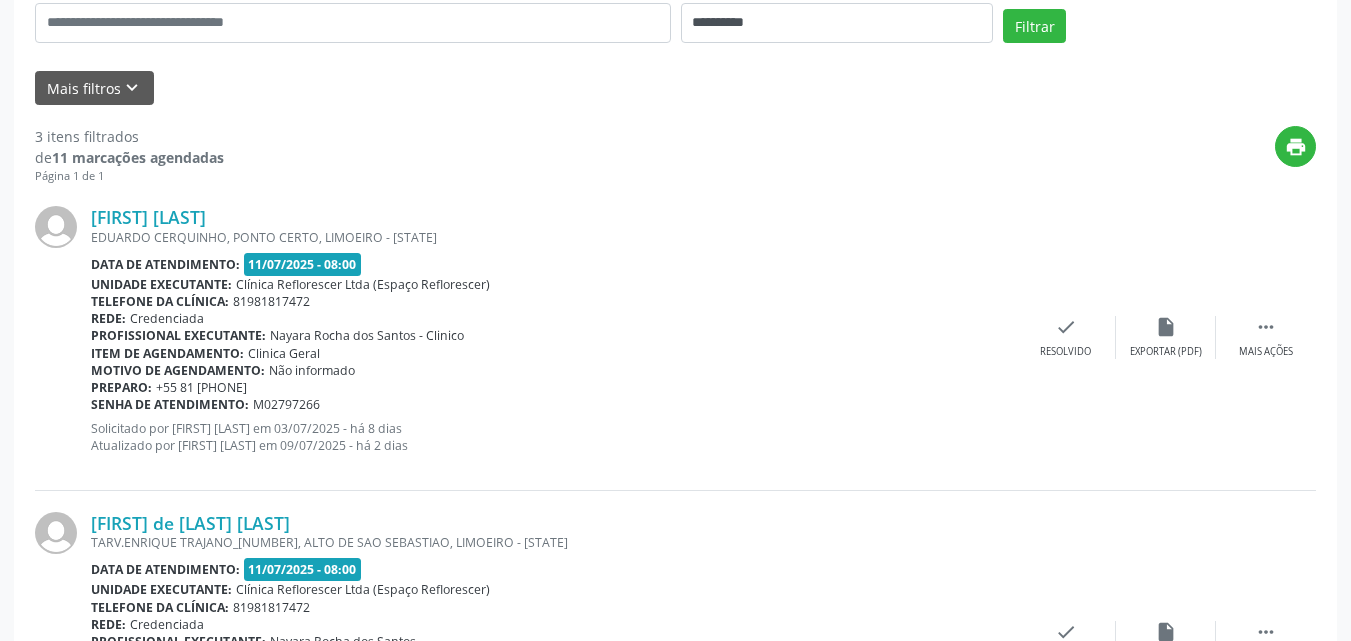 scroll, scrollTop: 409, scrollLeft: 0, axis: vertical 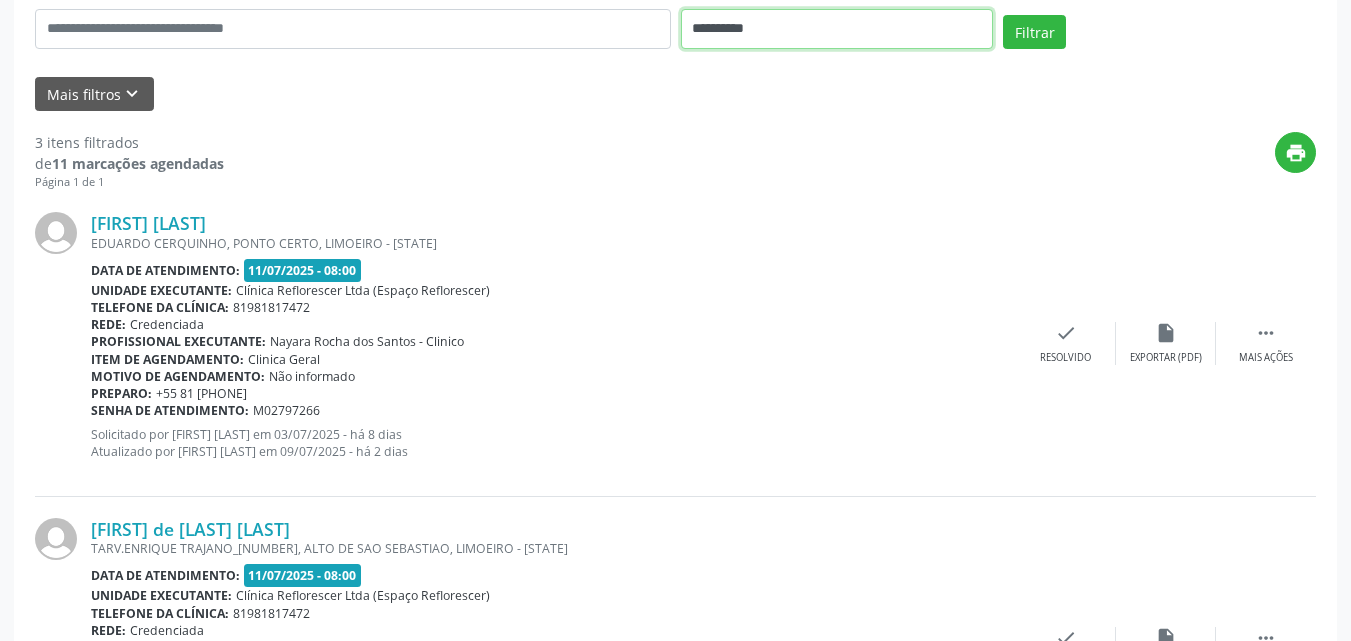 click on "**********" at bounding box center (837, 29) 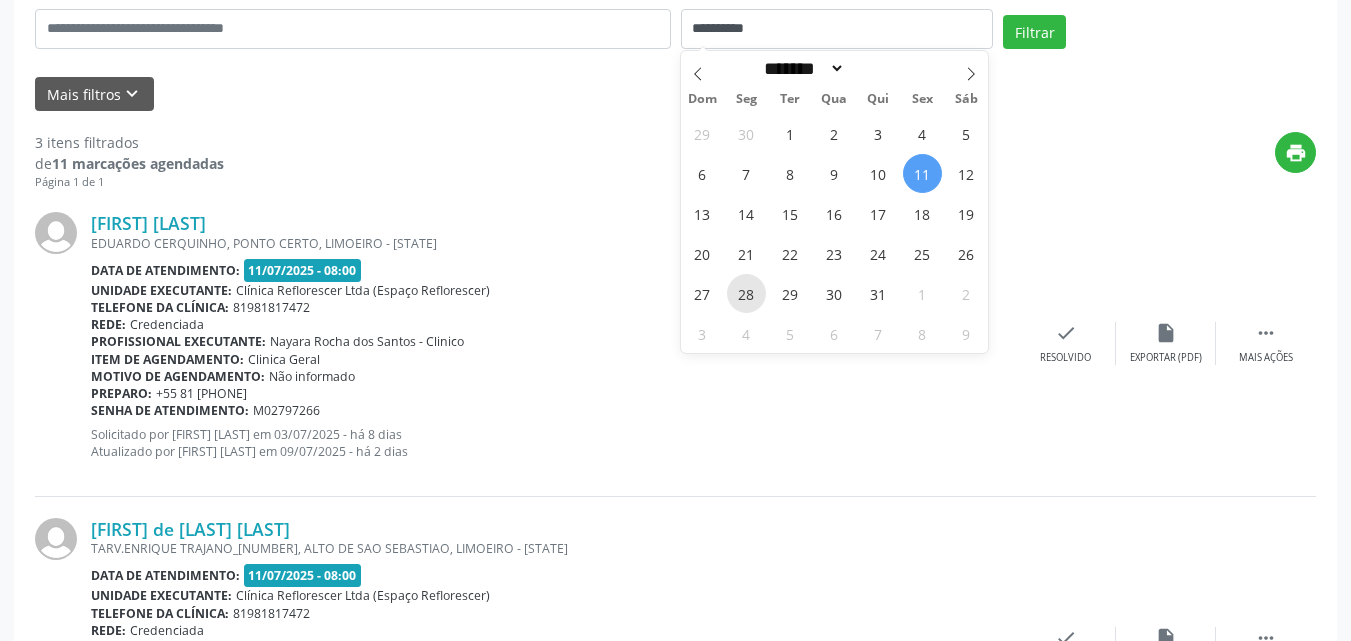 click on "28" at bounding box center (746, 293) 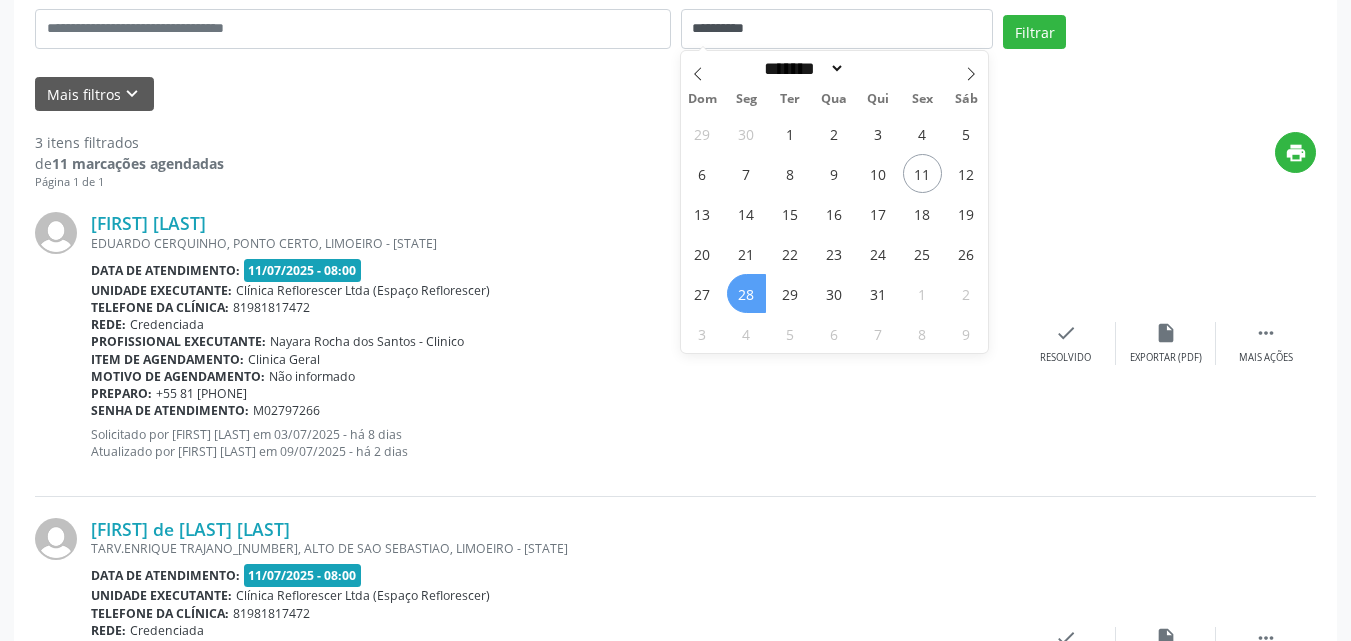 click on "28" at bounding box center (746, 293) 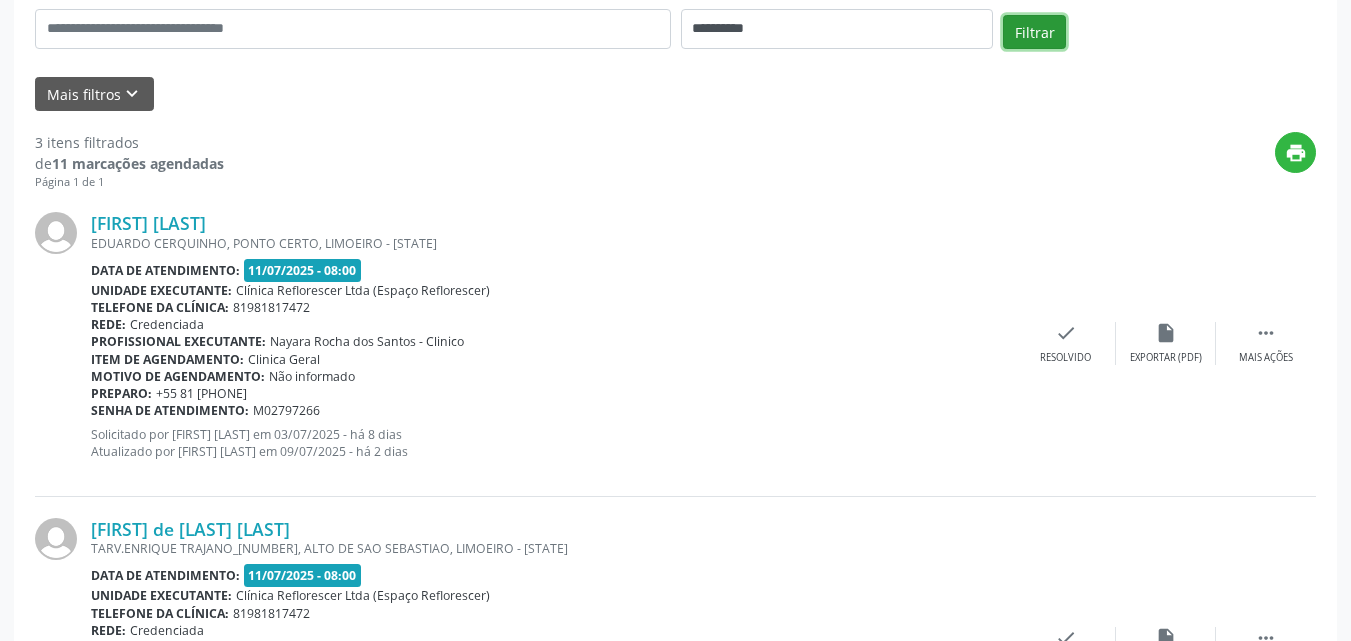 click on "Filtrar" at bounding box center (1034, 32) 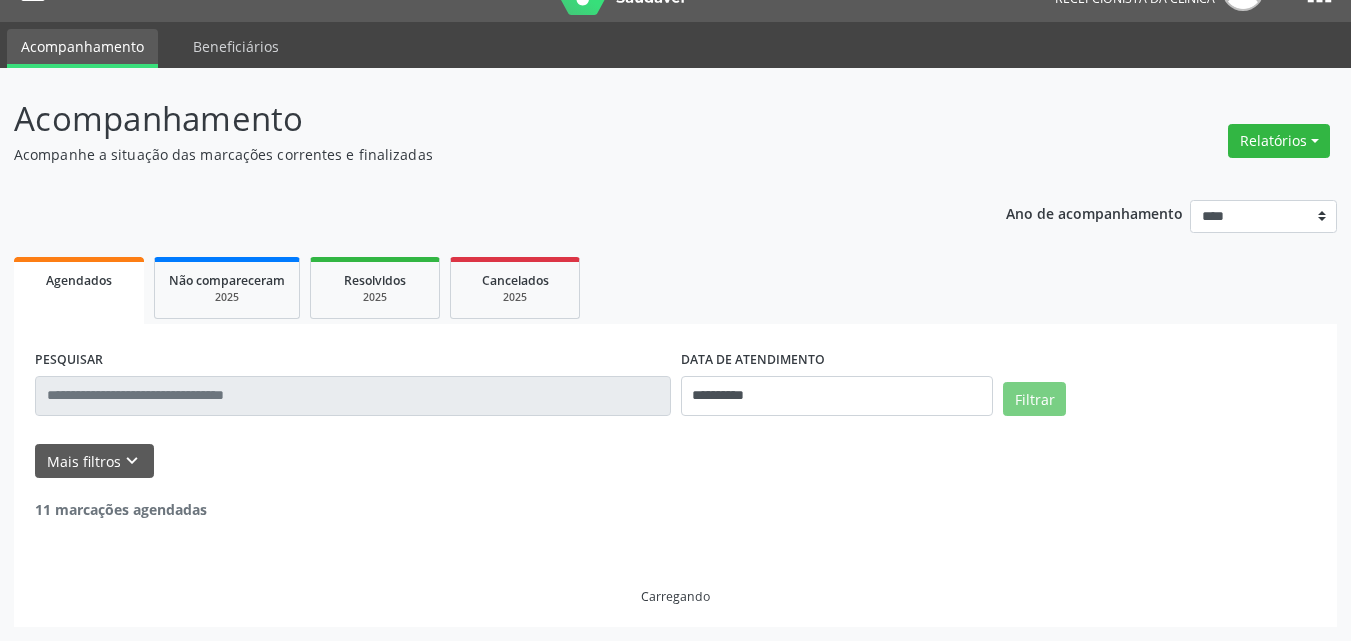 scroll, scrollTop: 409, scrollLeft: 0, axis: vertical 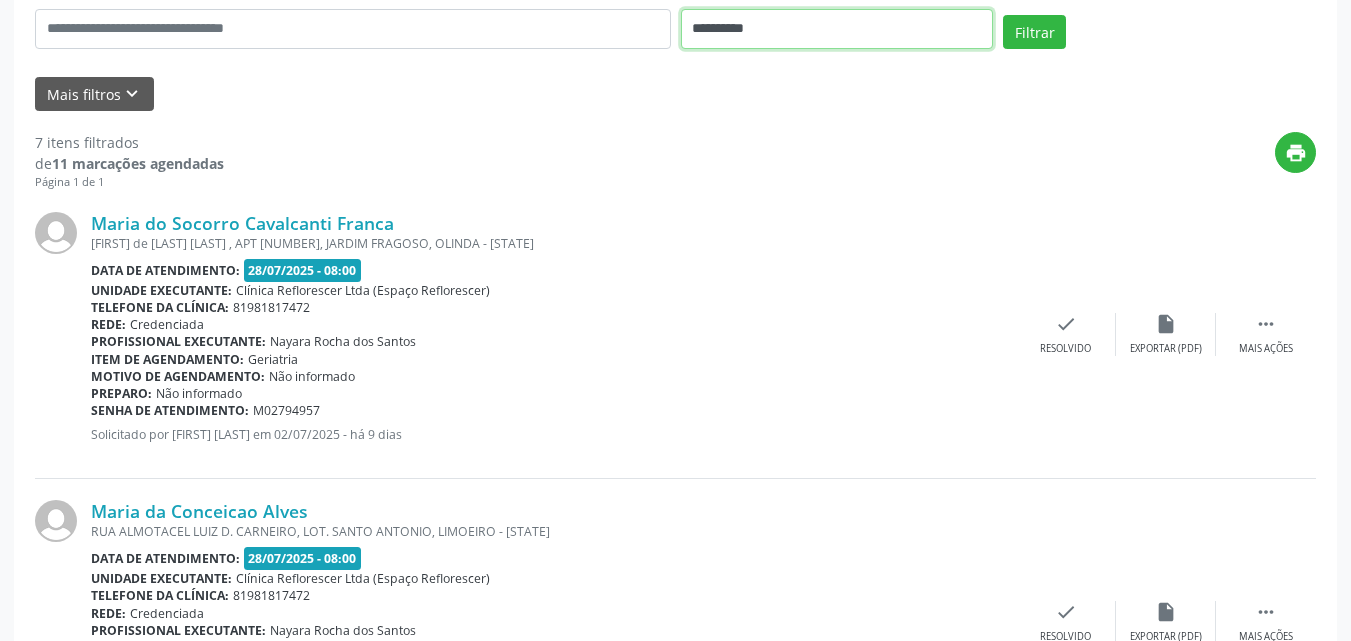click on "**********" at bounding box center [675, -89] 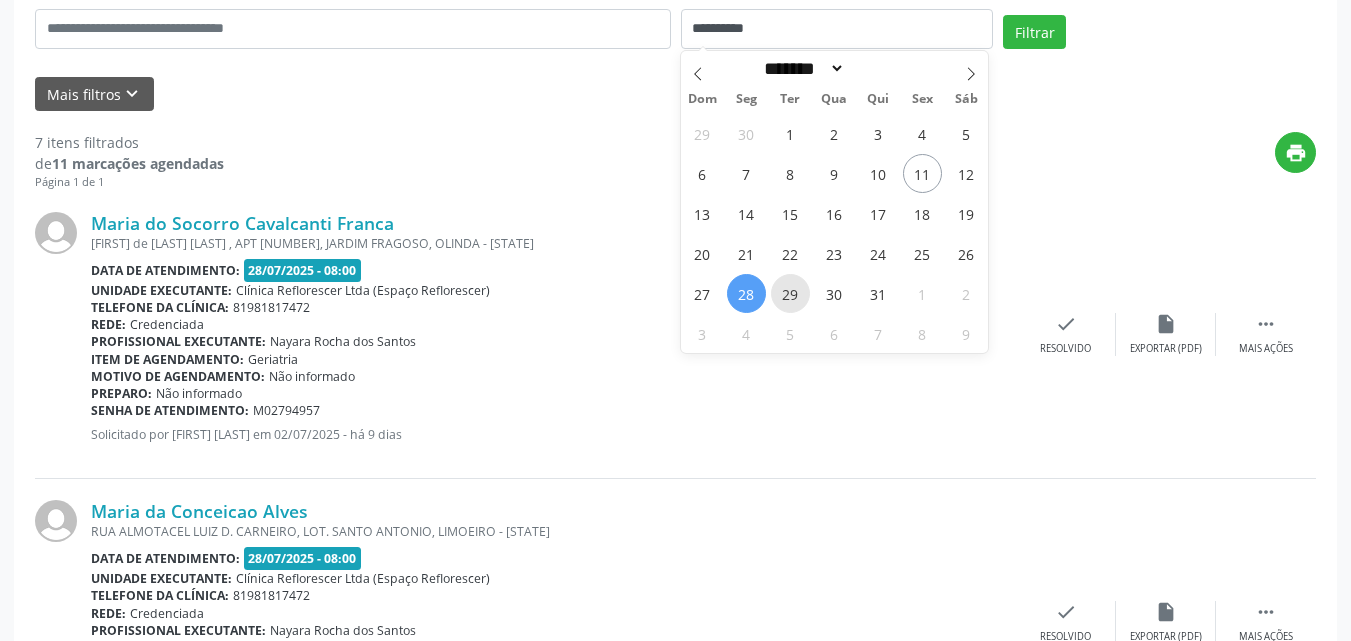 click on "29" at bounding box center (790, 293) 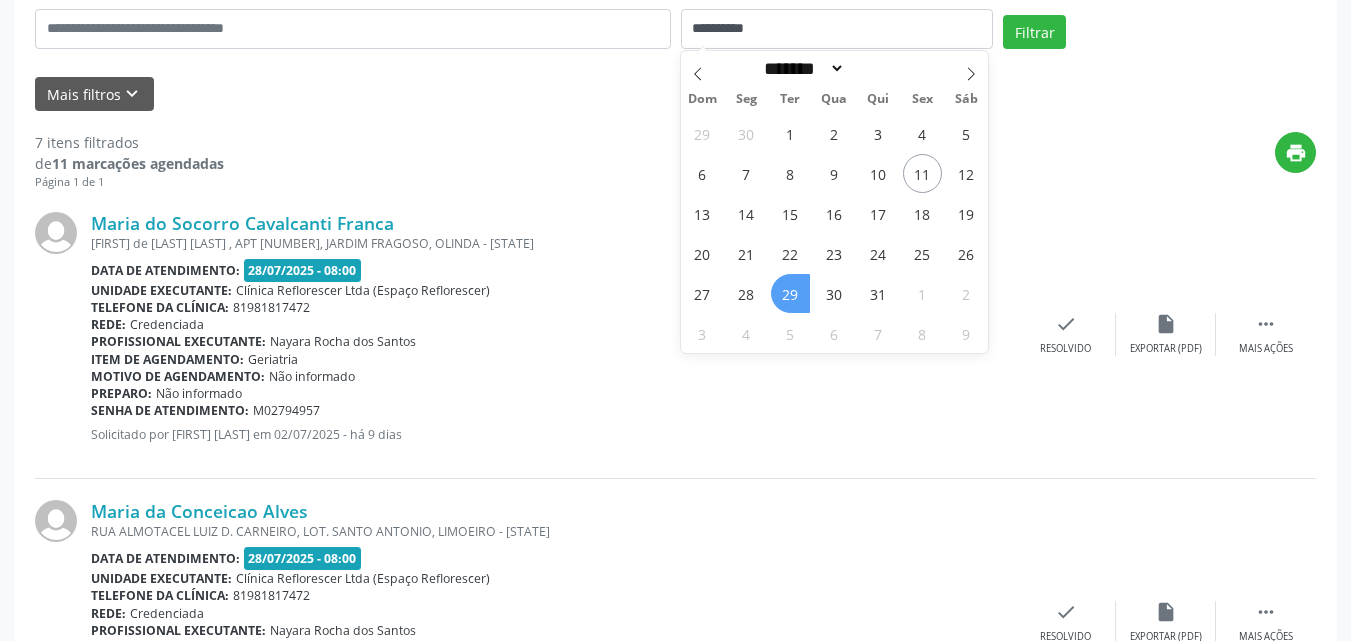click on "29" at bounding box center [790, 293] 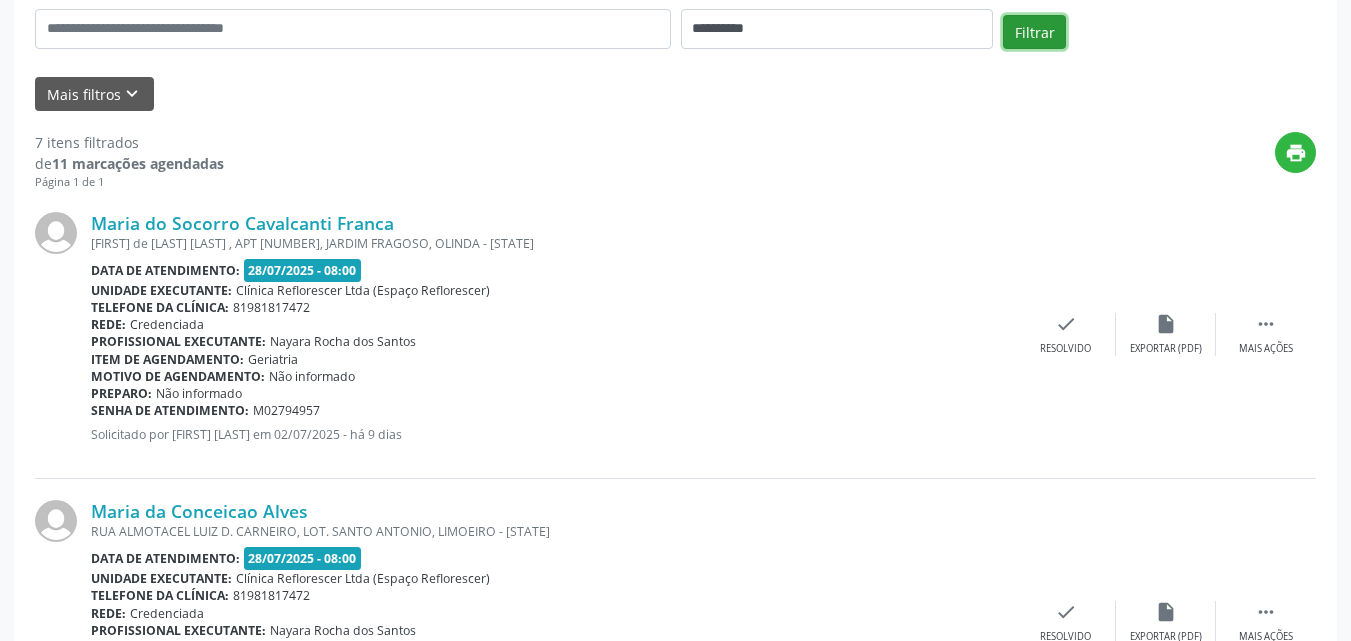 click on "Filtrar" at bounding box center (1034, 32) 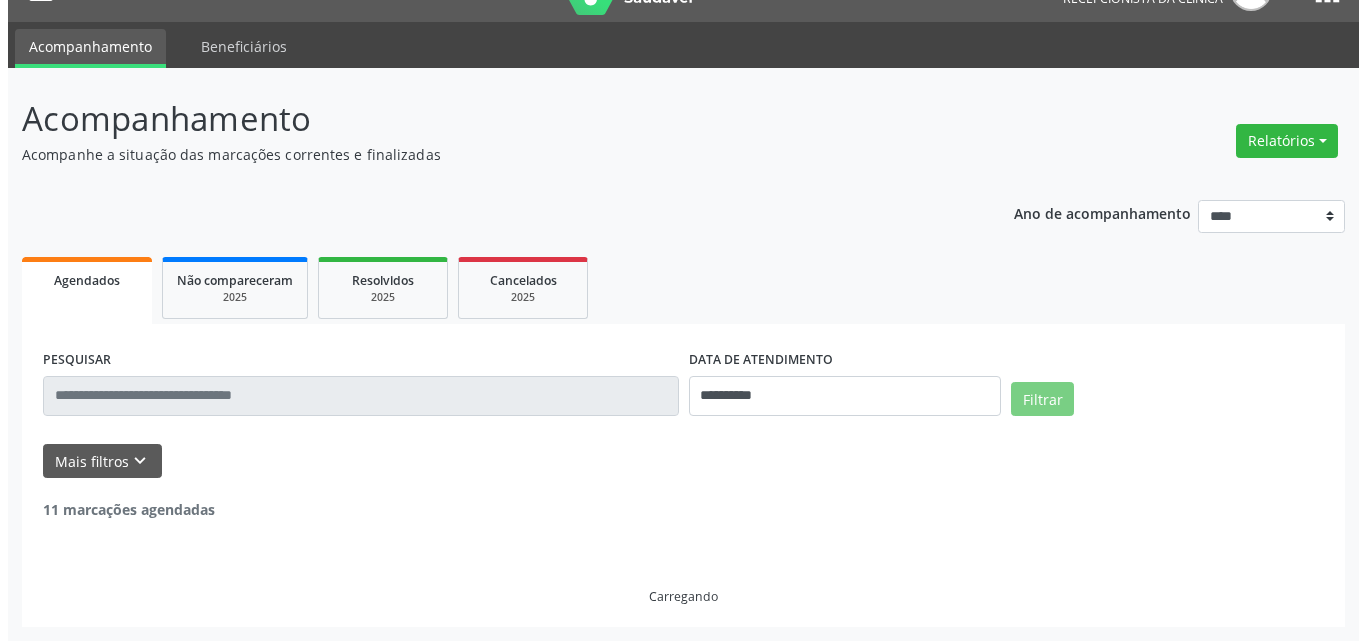 scroll, scrollTop: 0, scrollLeft: 0, axis: both 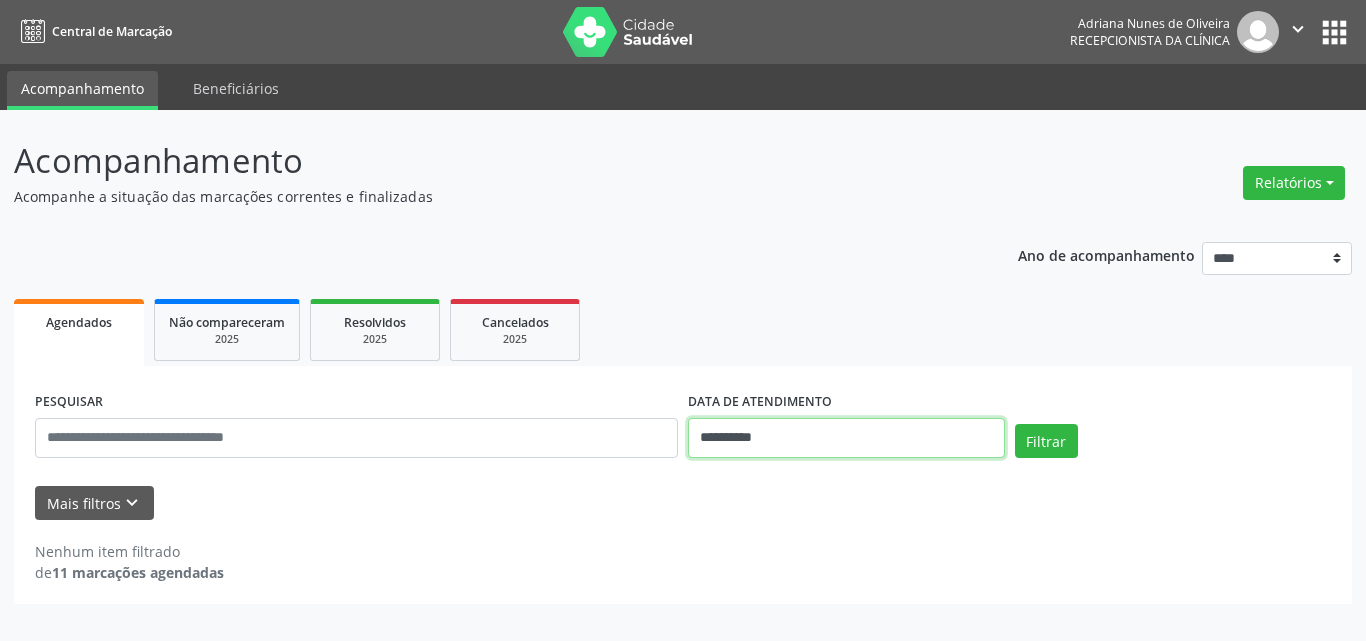 click on "**********" at bounding box center [846, 438] 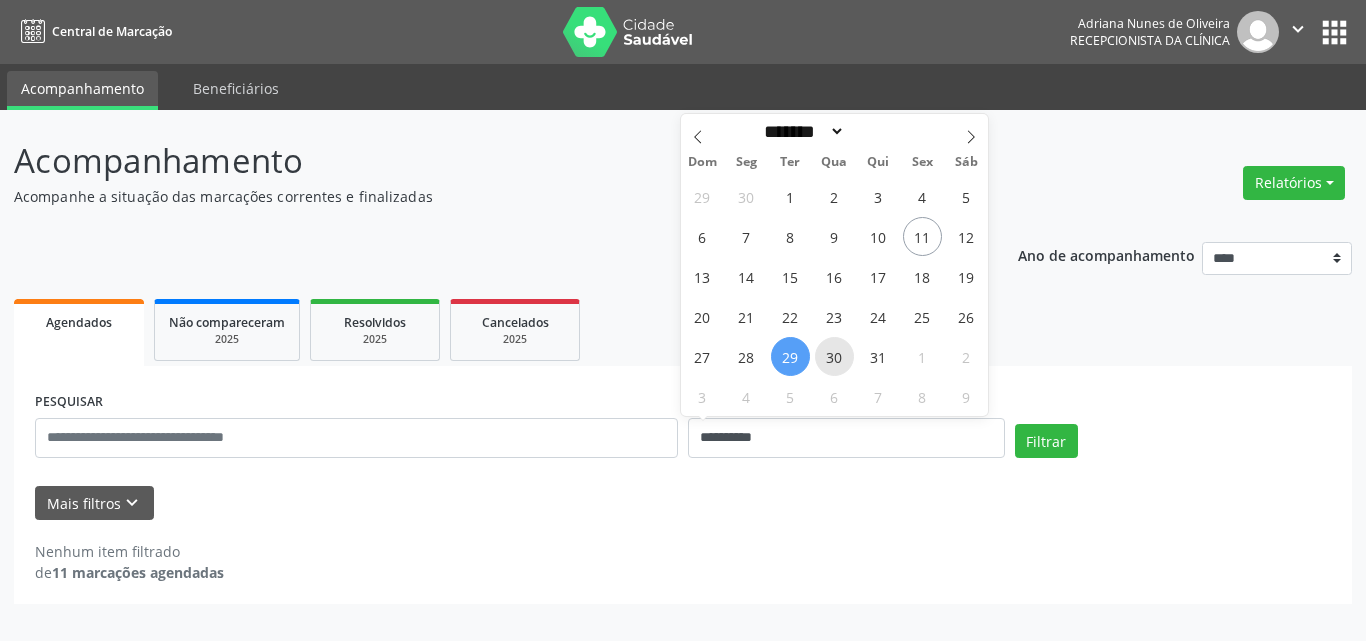 click on "30" at bounding box center (834, 356) 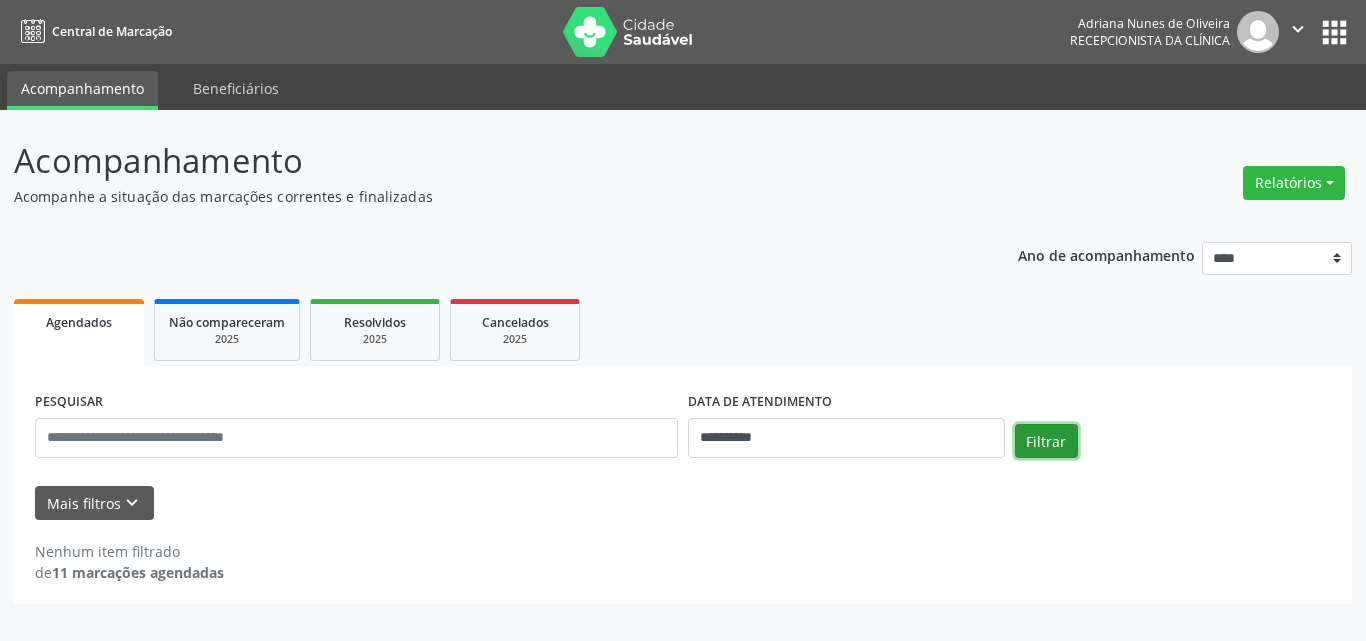 click on "Filtrar" at bounding box center [1046, 441] 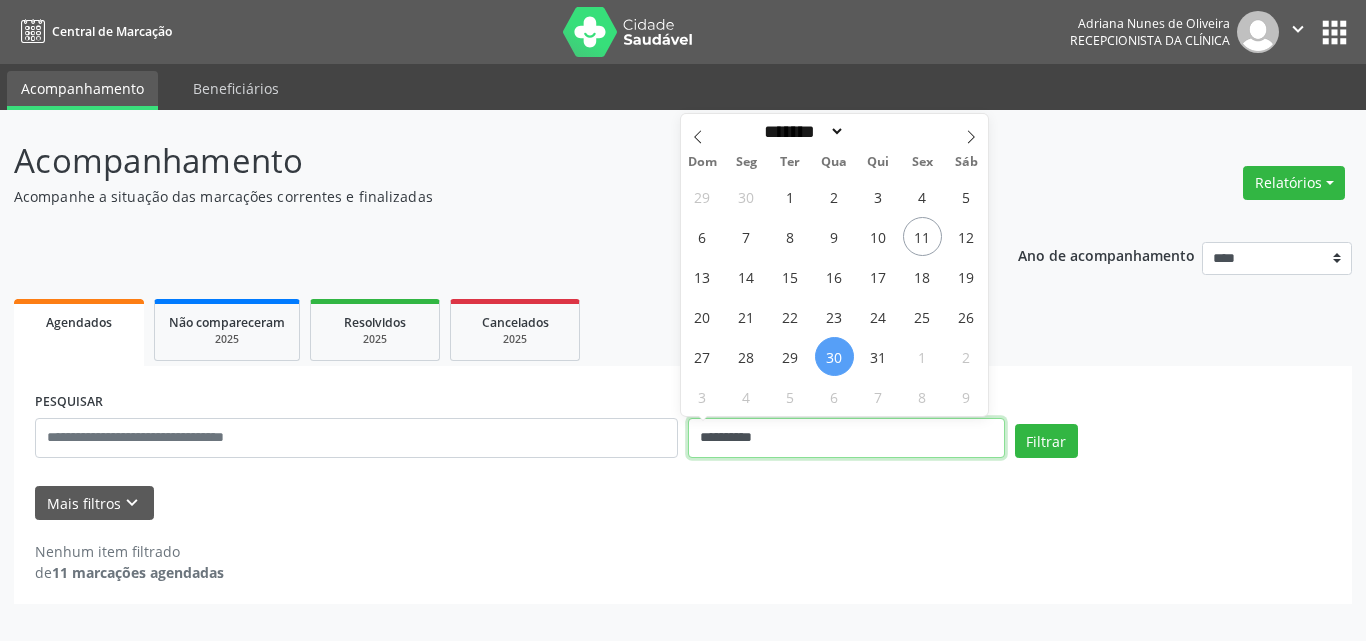 click on "**********" at bounding box center (846, 438) 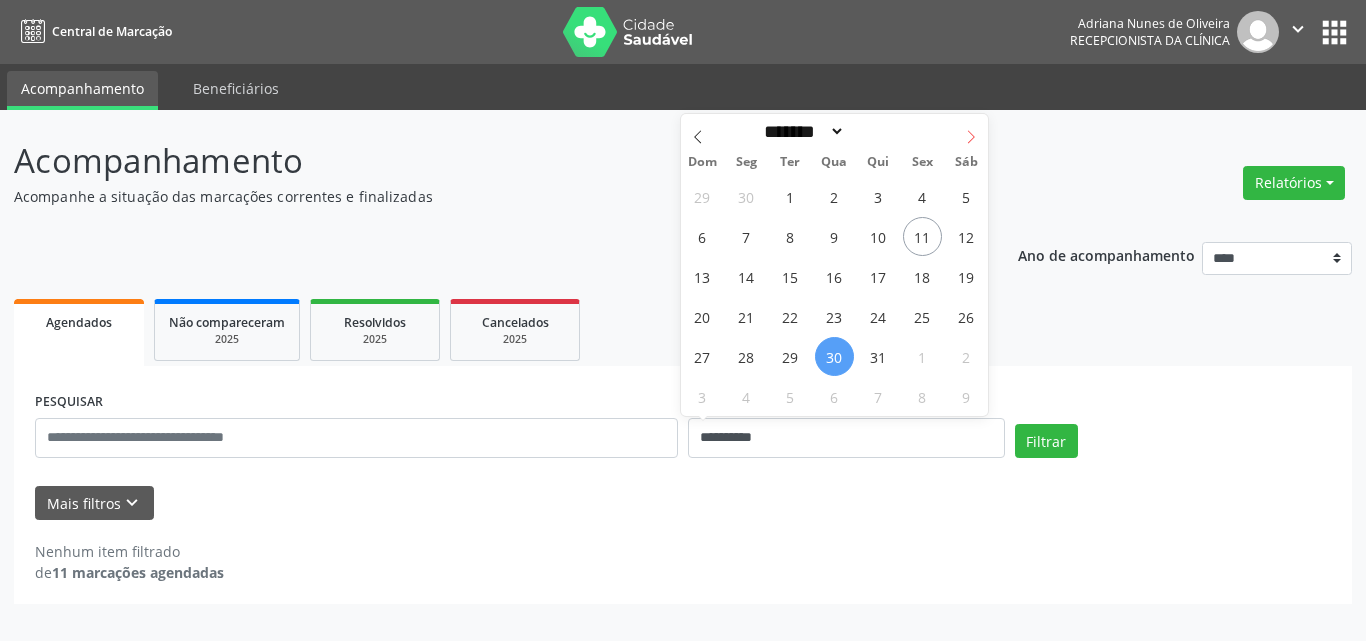 click 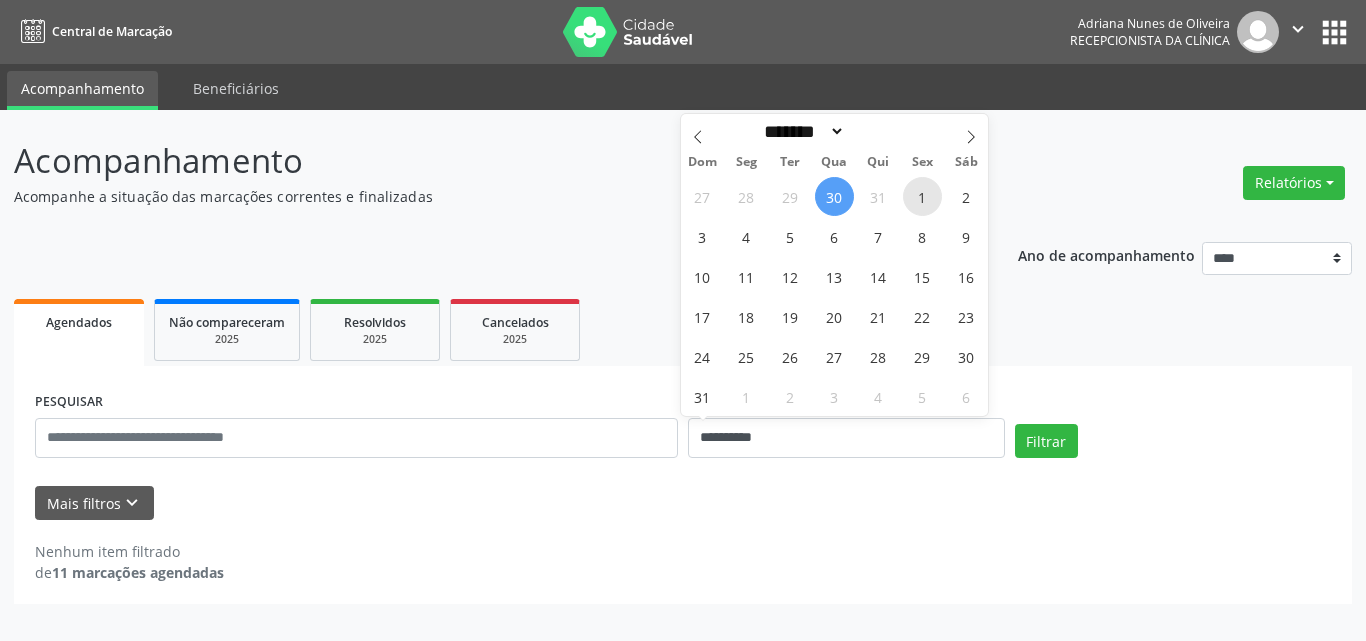 click on "1" at bounding box center (922, 196) 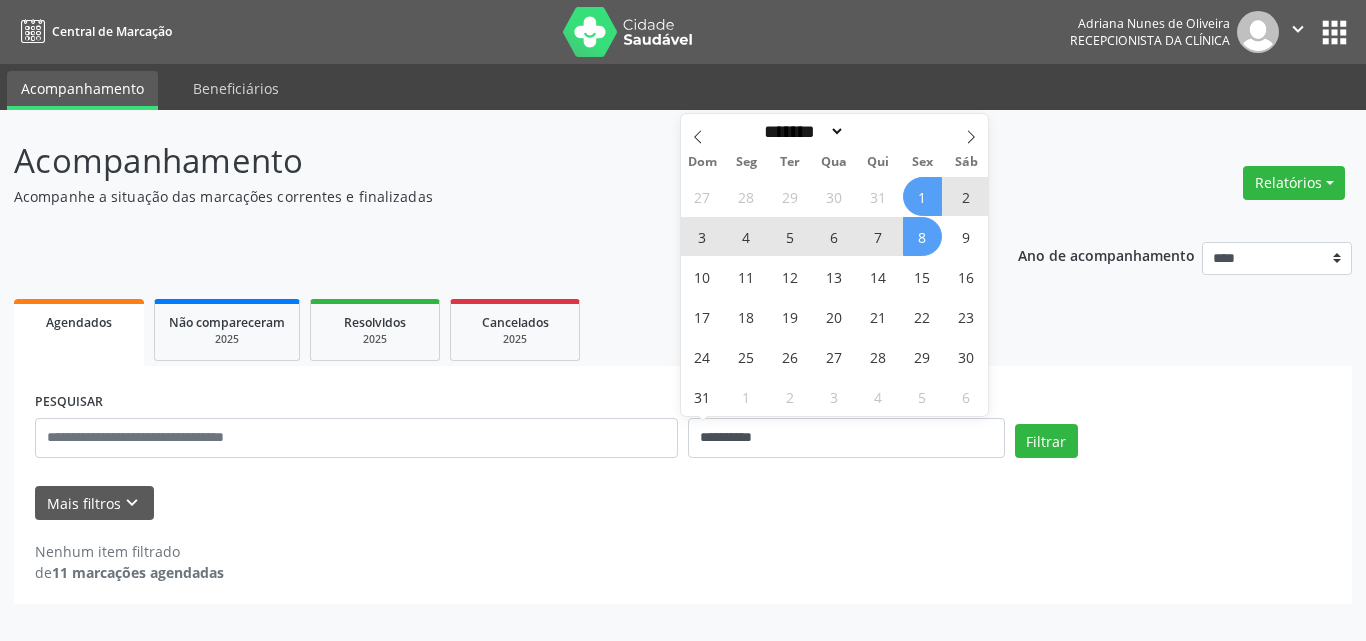 click on "8" at bounding box center [922, 236] 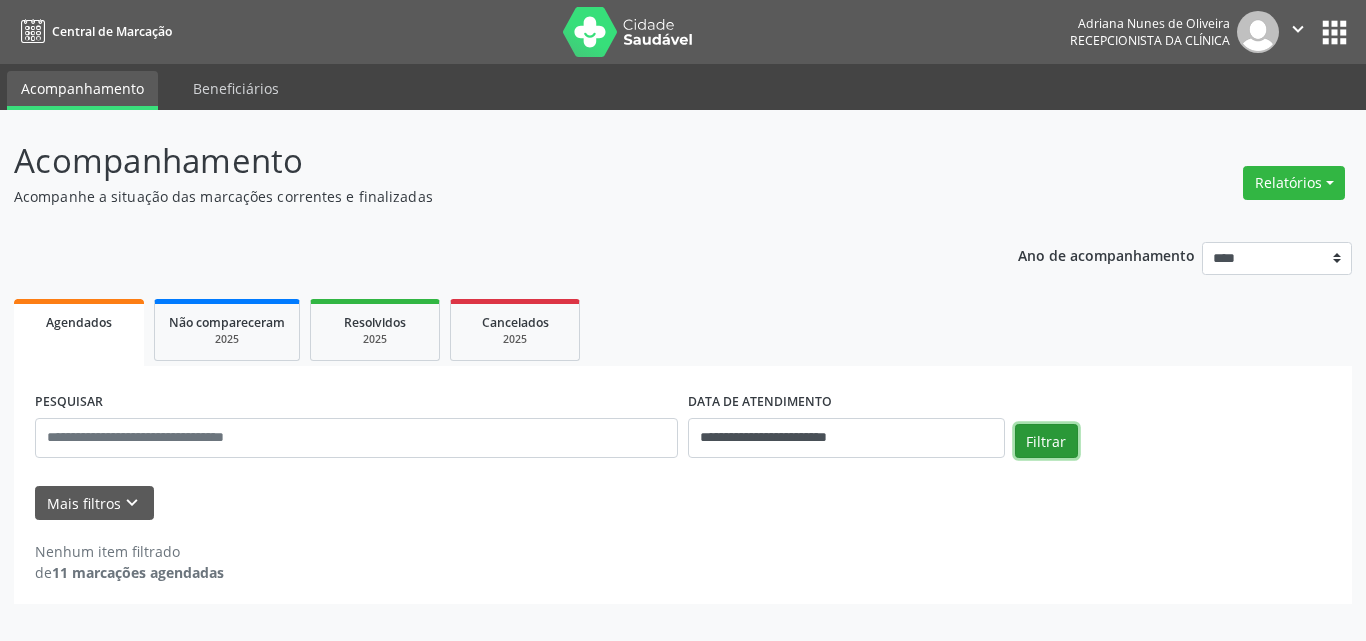 click on "Filtrar" at bounding box center [1046, 441] 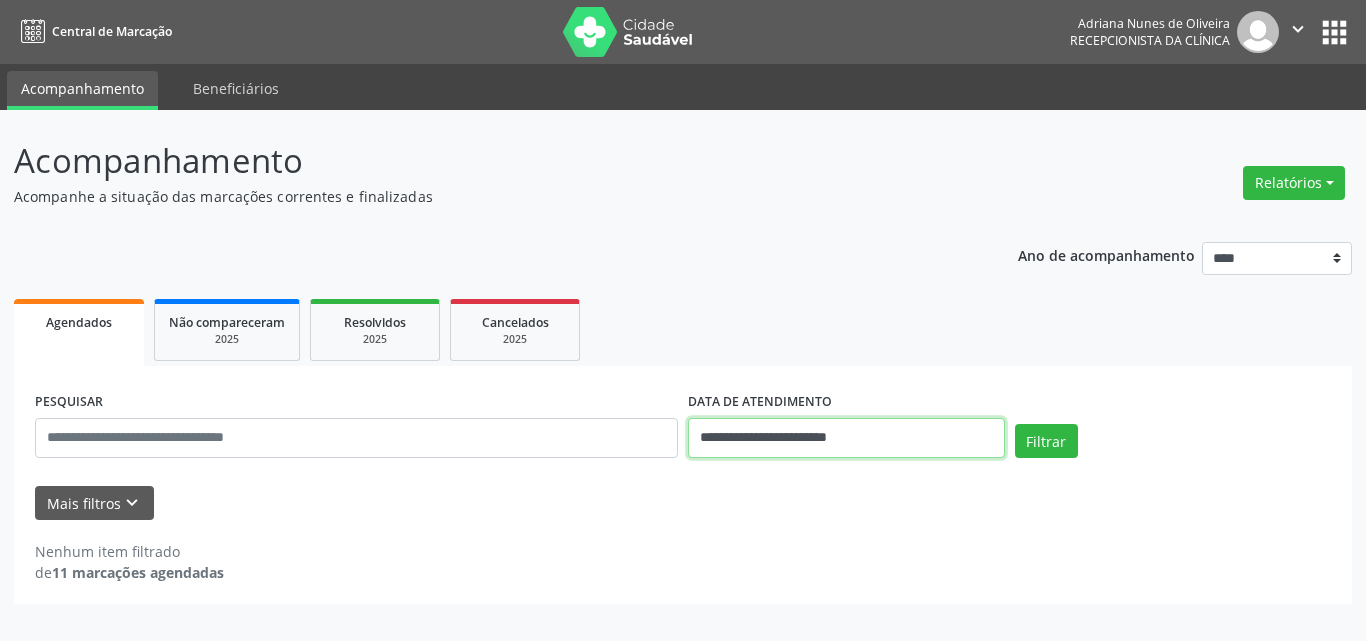 click on "**********" at bounding box center [846, 438] 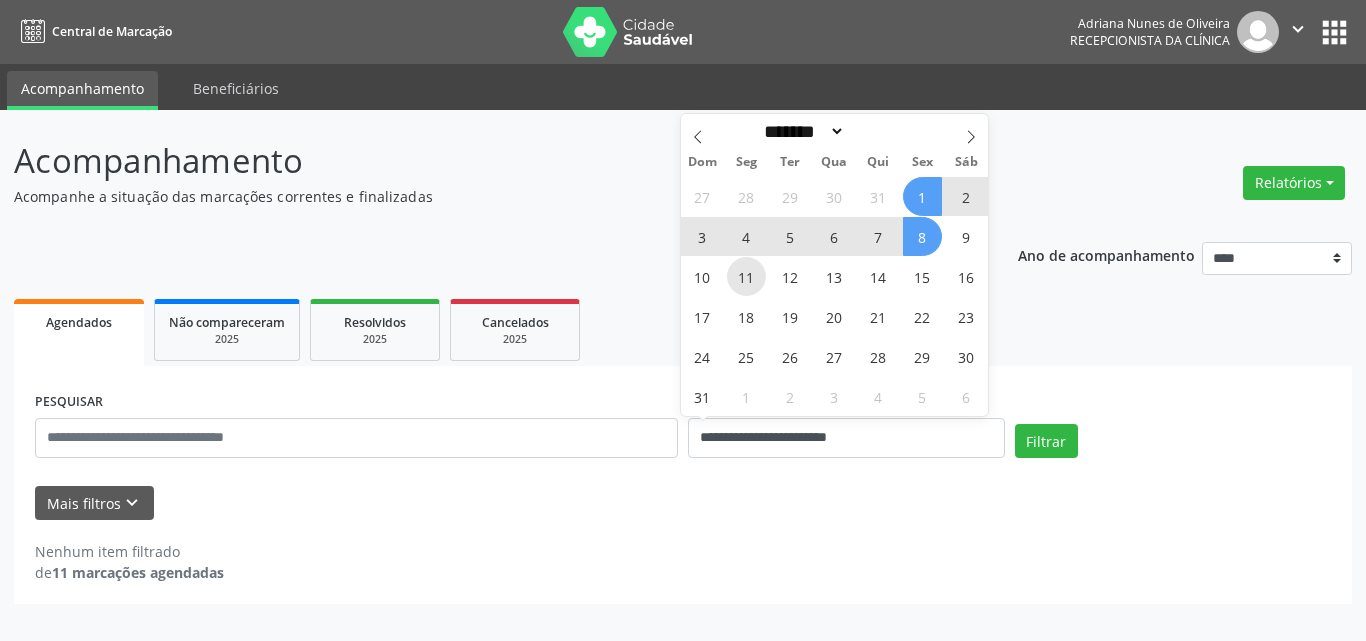 click on "11" at bounding box center (746, 276) 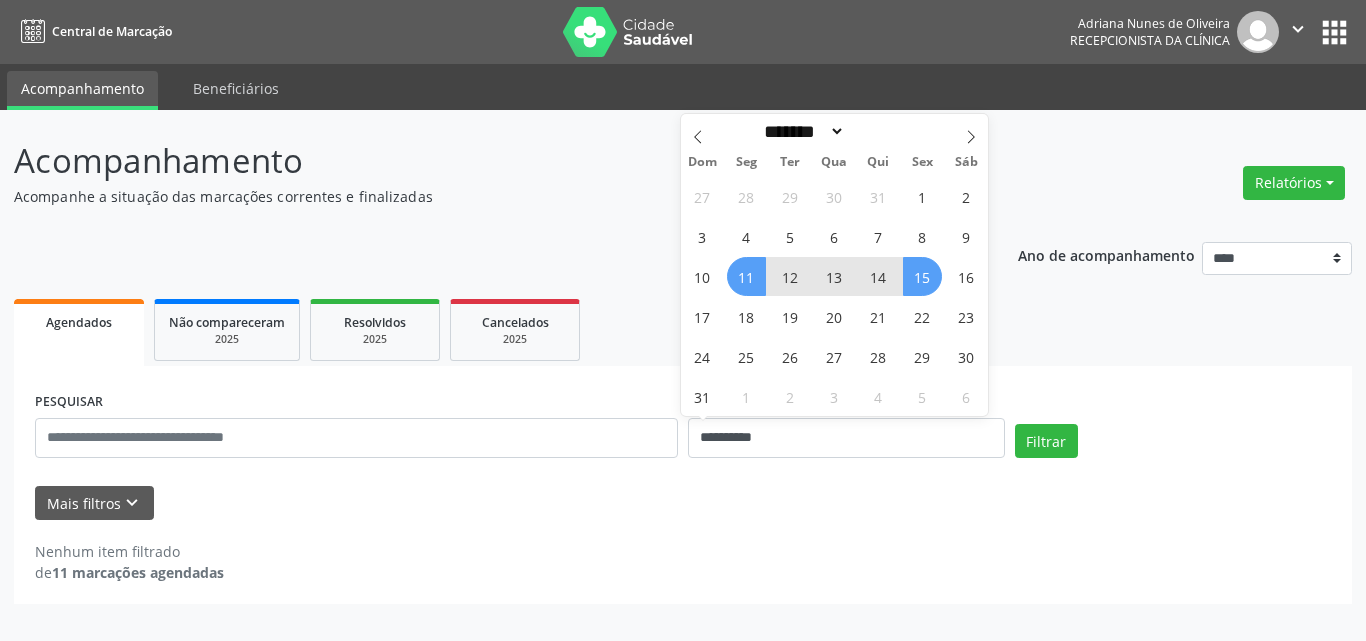click on "15" at bounding box center [922, 276] 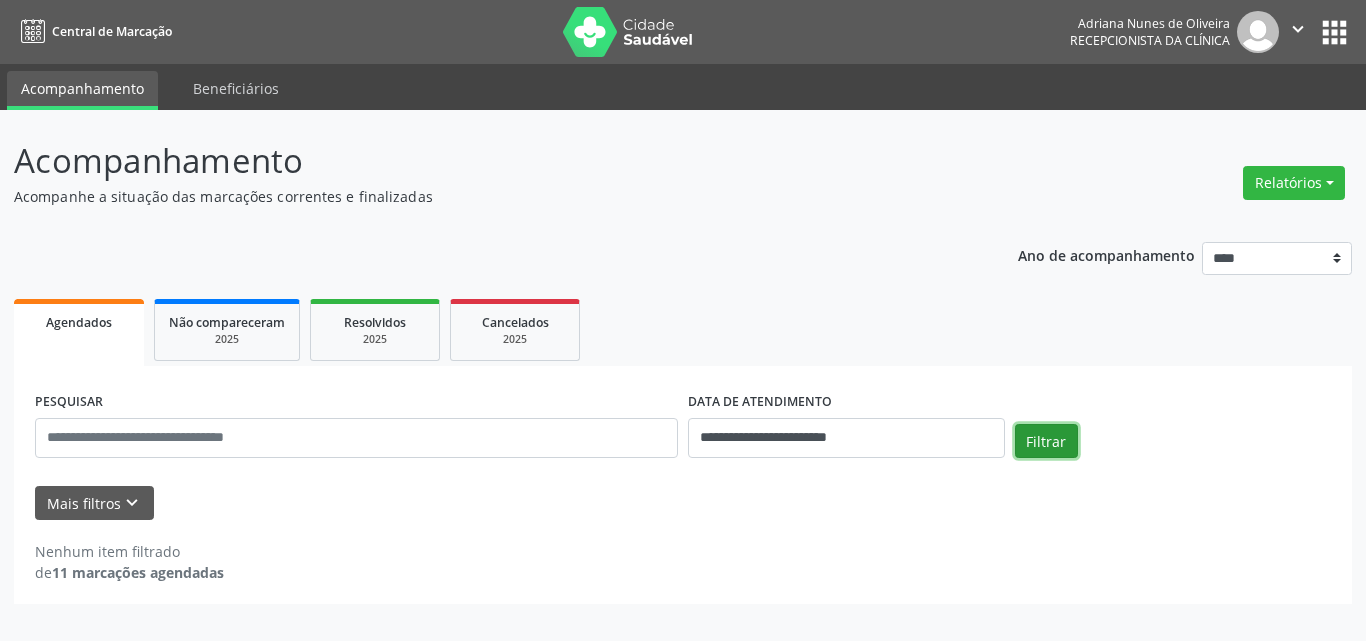 click on "Filtrar" at bounding box center [1046, 441] 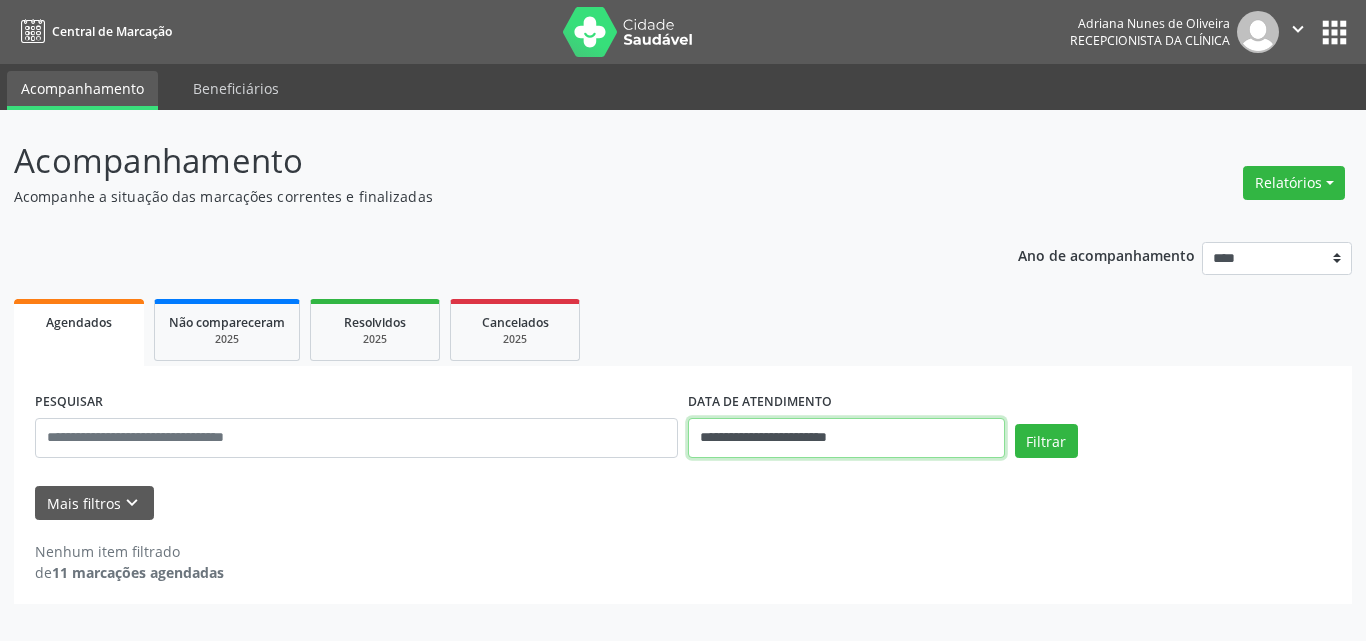 click on "**********" at bounding box center [846, 438] 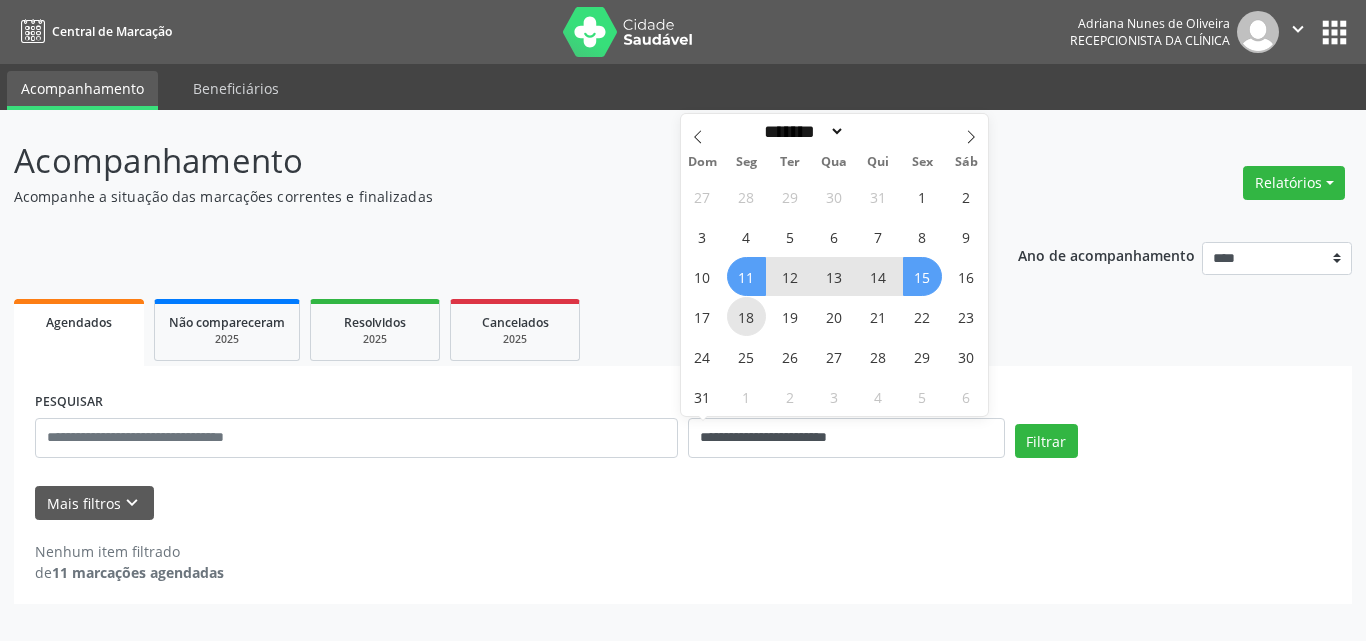 click on "18" at bounding box center [746, 316] 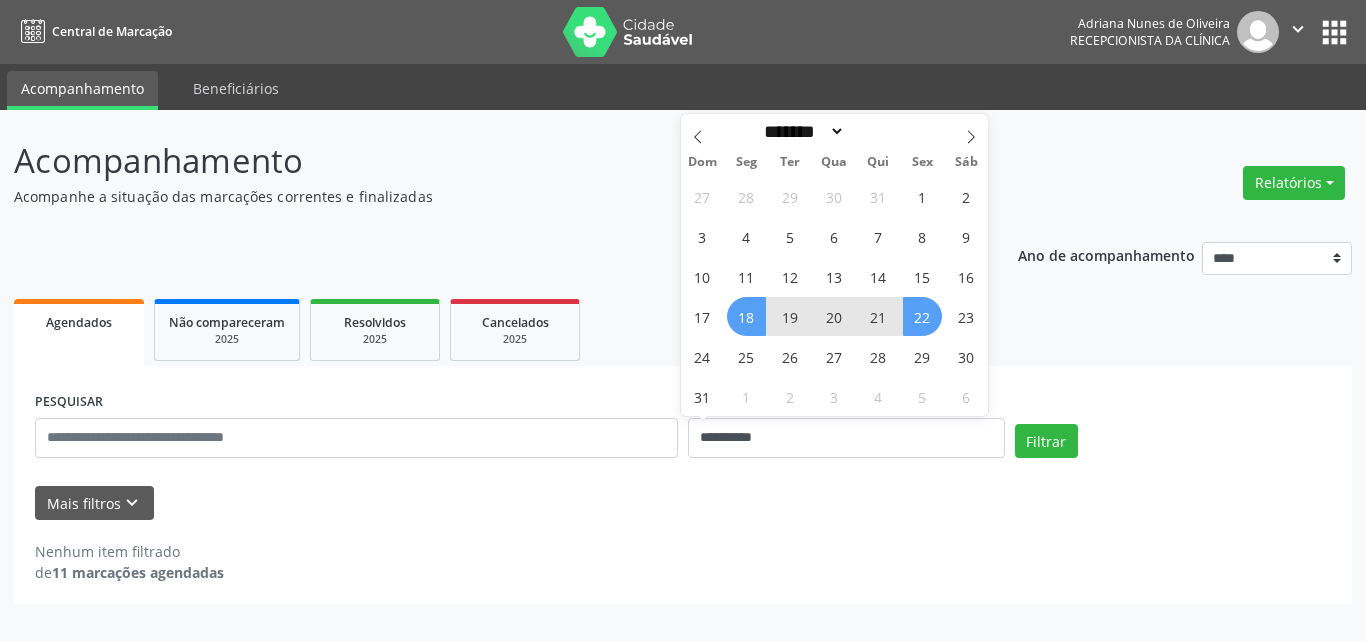 click on "22" at bounding box center [922, 316] 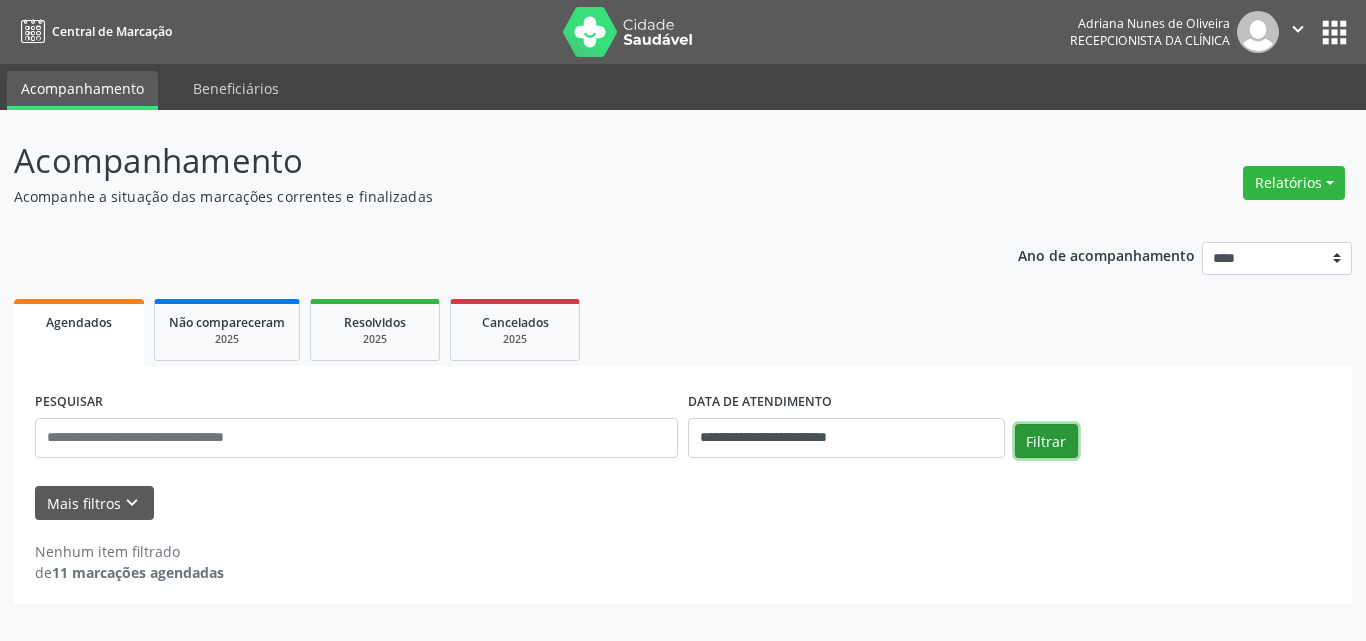click on "Filtrar" at bounding box center [1046, 441] 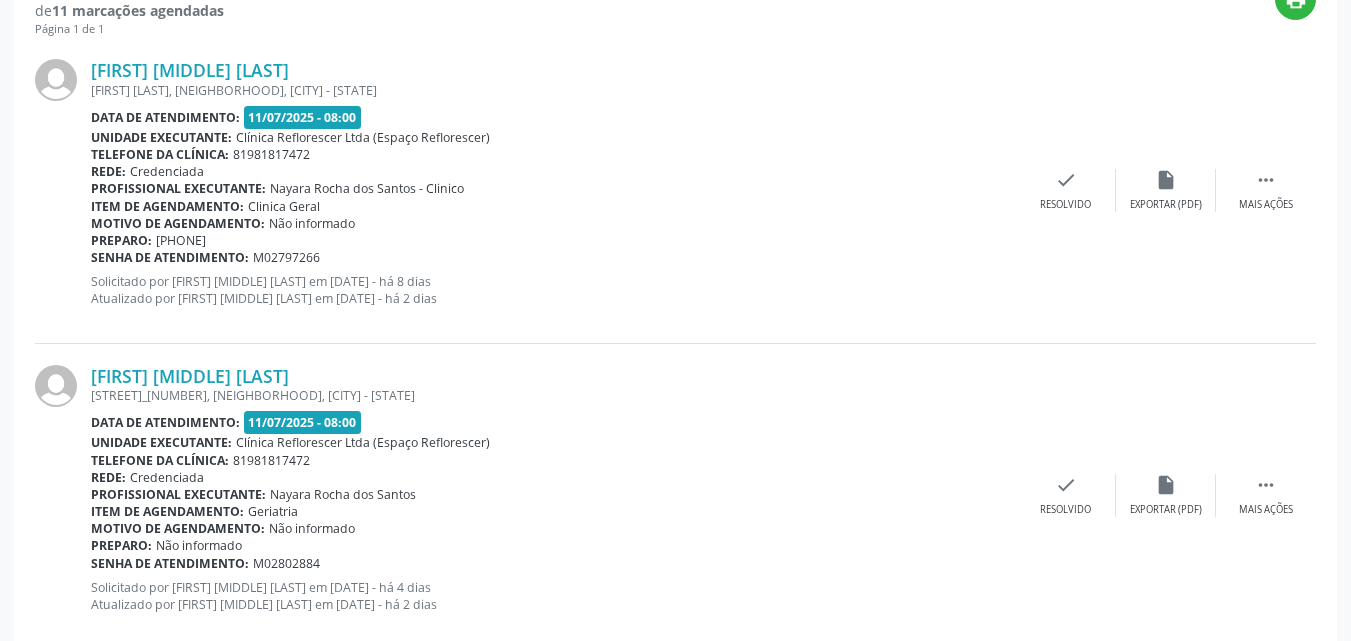 scroll, scrollTop: 600, scrollLeft: 0, axis: vertical 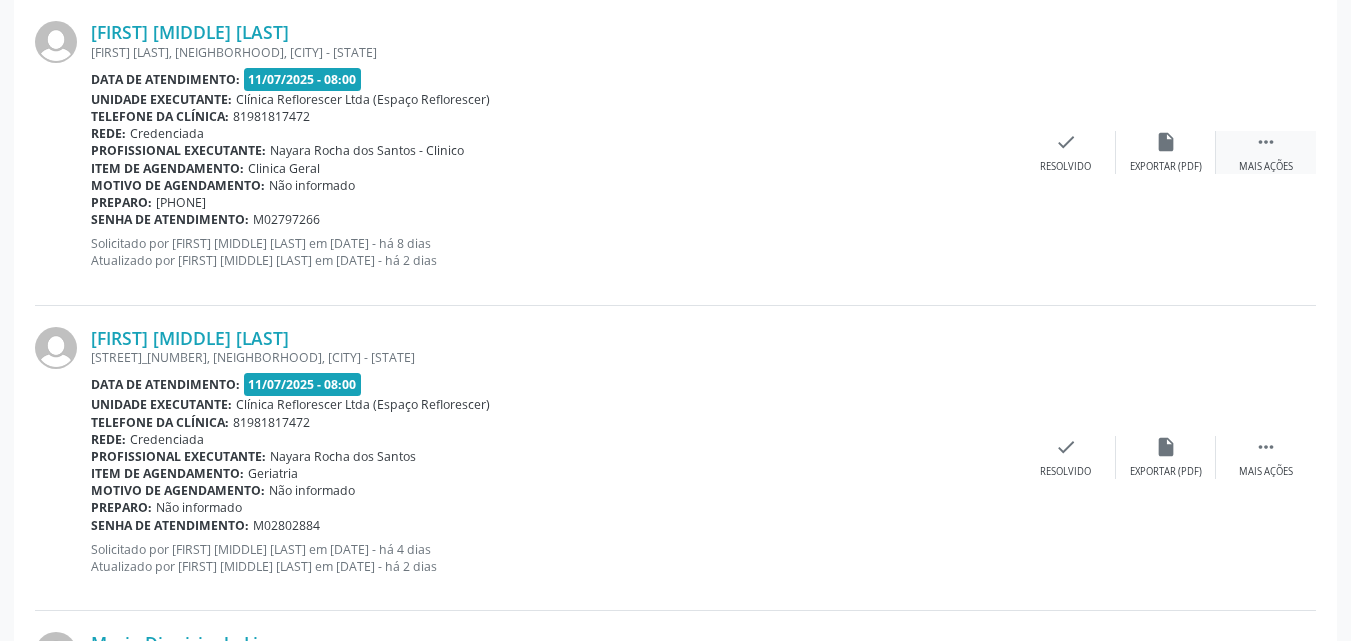 click on "Mais ações" at bounding box center (1266, 167) 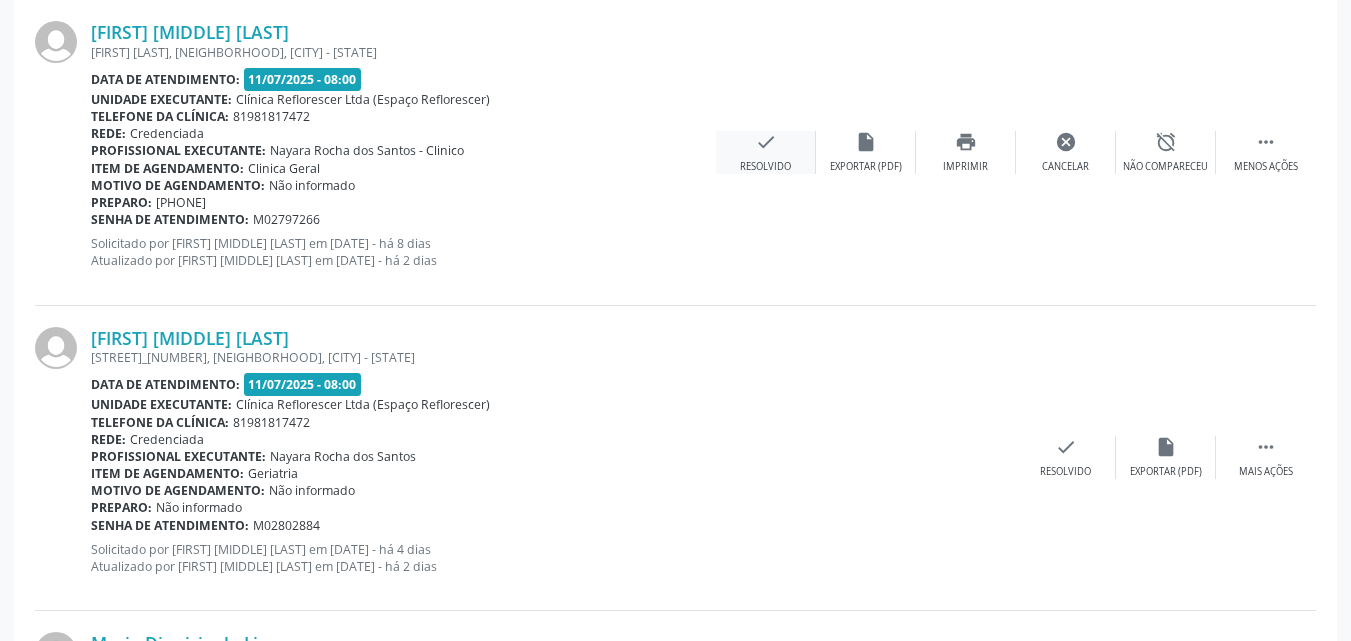 click on "Resolvido" at bounding box center [765, 167] 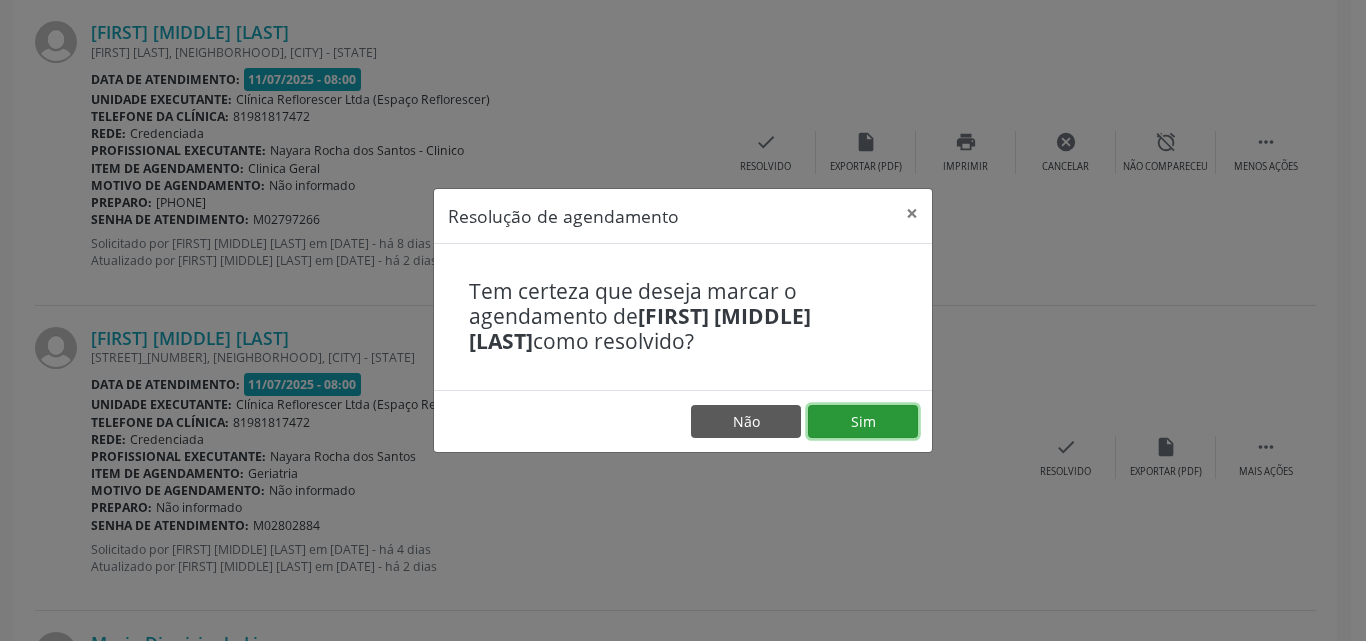 click on "Sim" at bounding box center (863, 422) 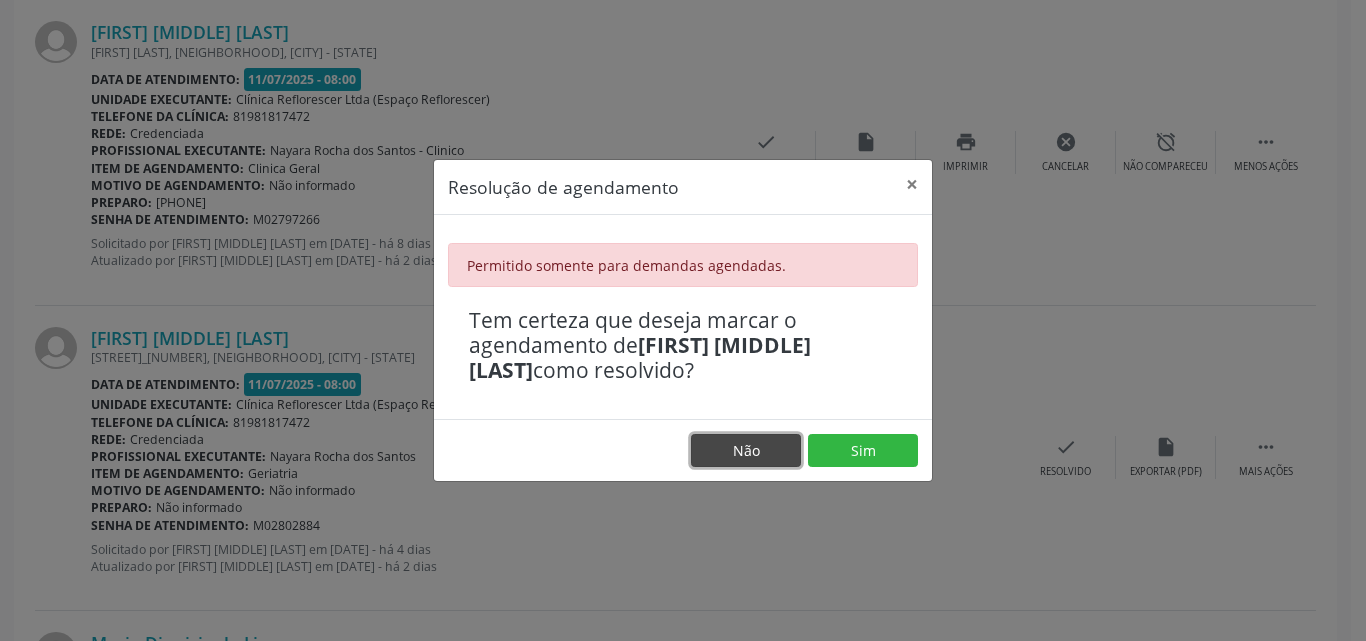click on "Não" at bounding box center [746, 451] 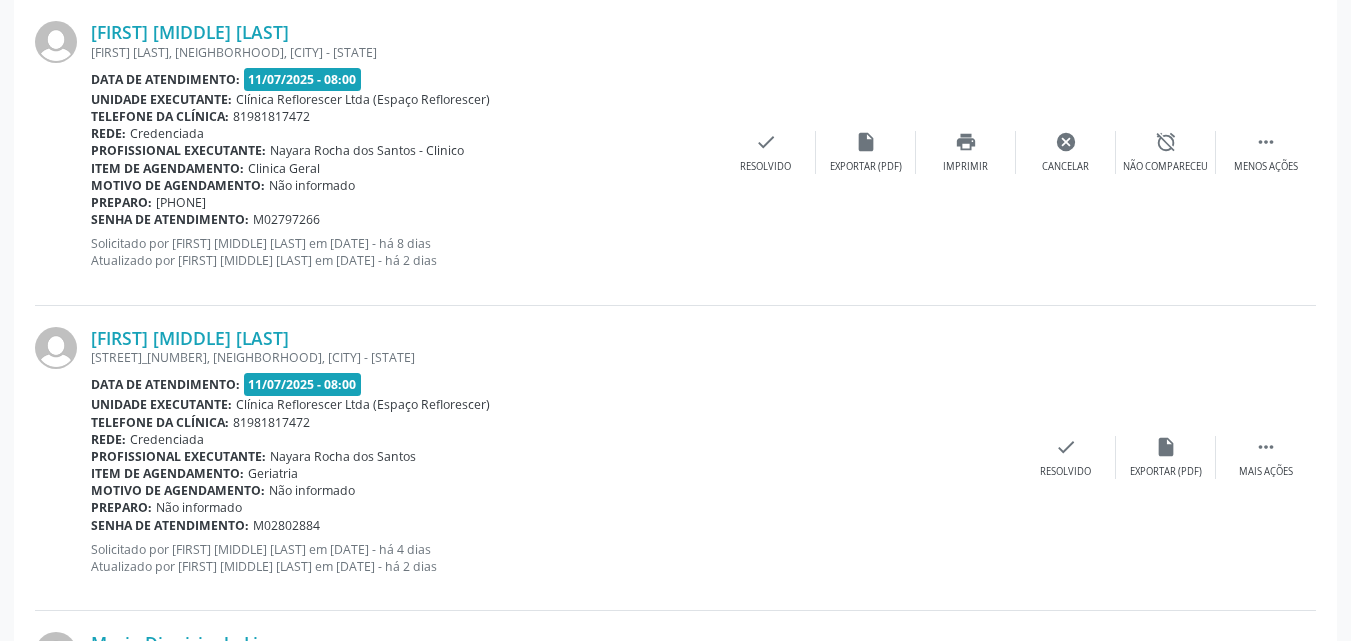 click on "Telefone da clínica:
81981817472" at bounding box center (403, 116) 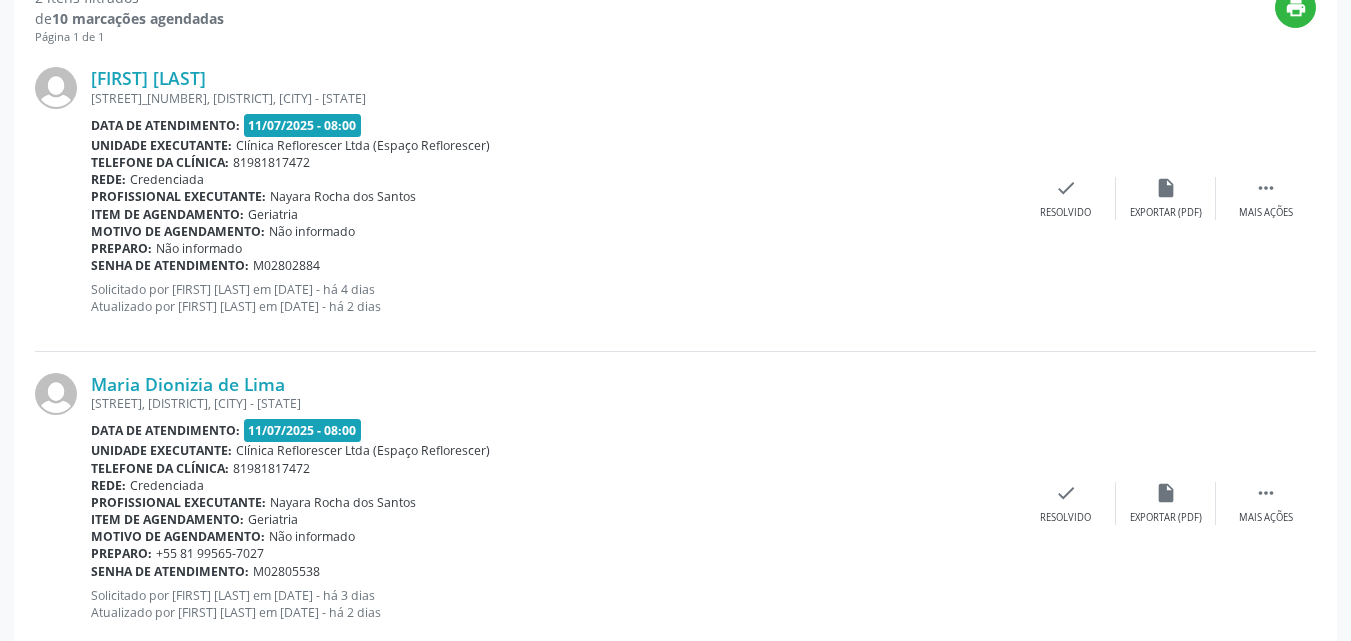 scroll, scrollTop: 604, scrollLeft: 0, axis: vertical 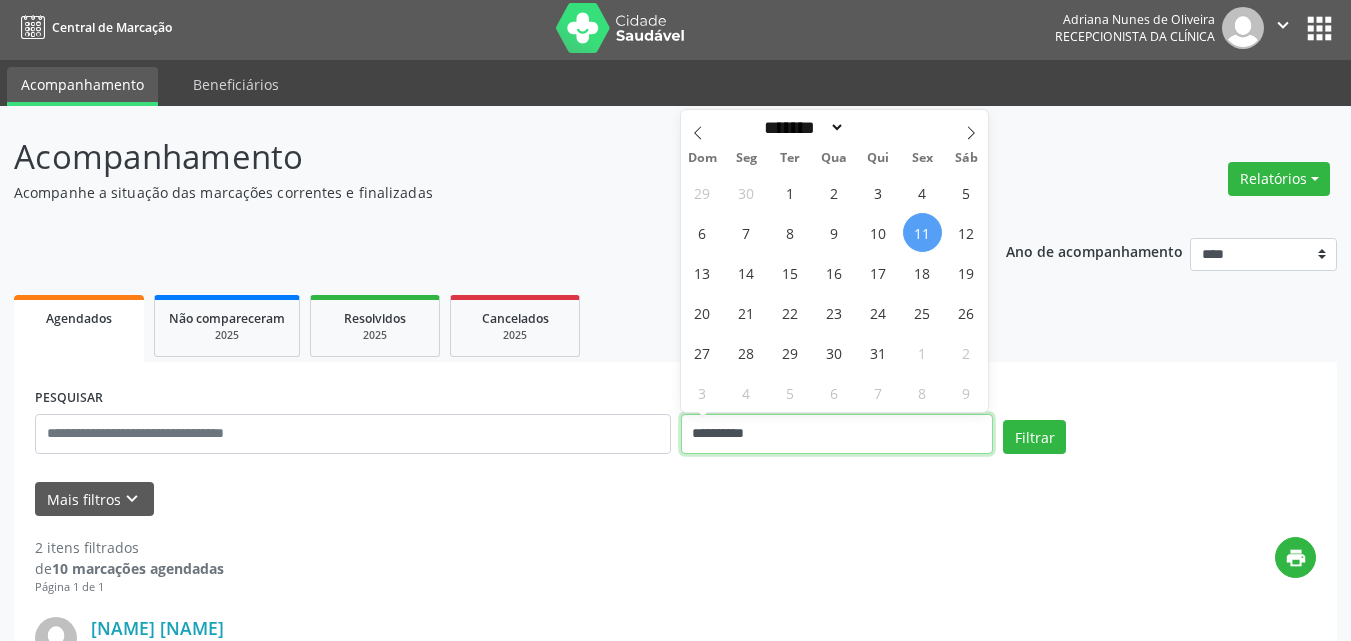 click on "**********" at bounding box center [837, 434] 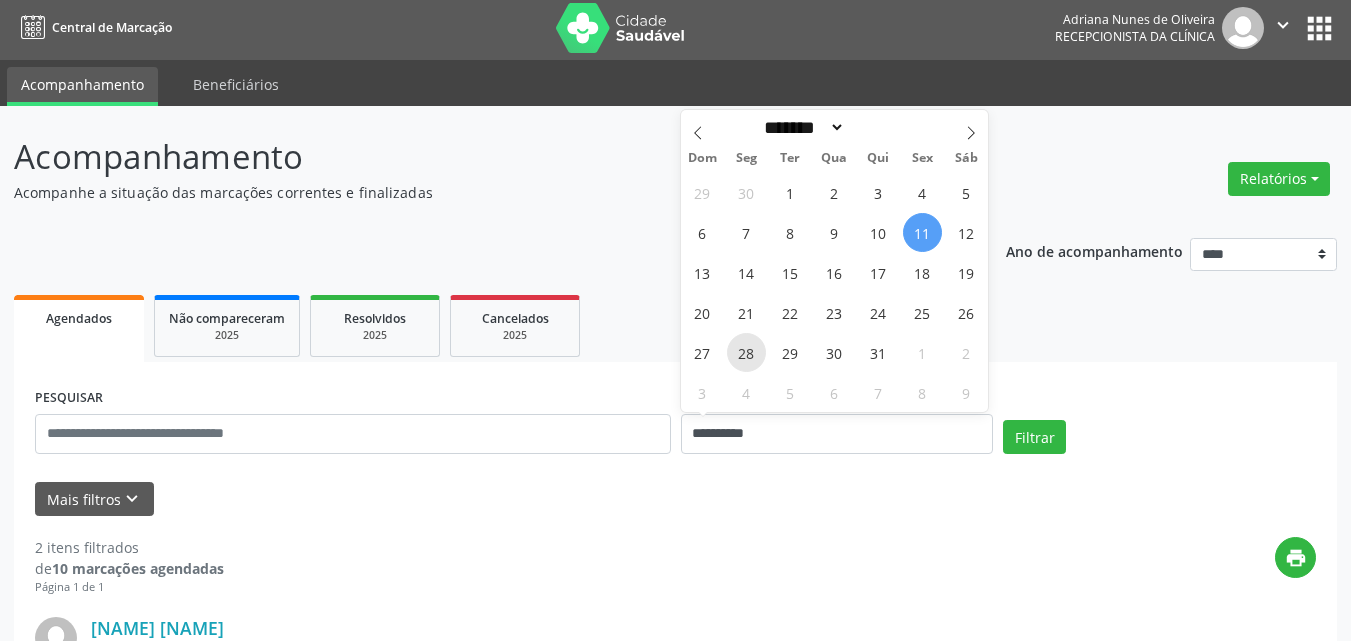 click on "28" at bounding box center (746, 352) 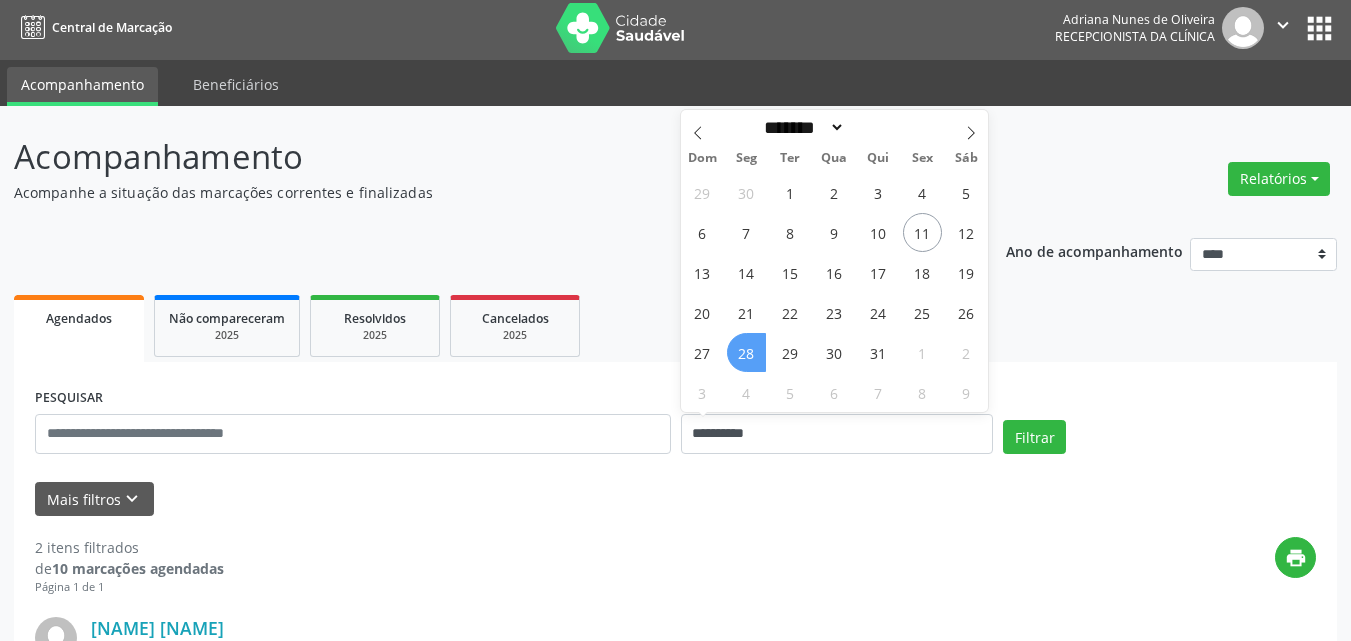 click on "28" at bounding box center (746, 352) 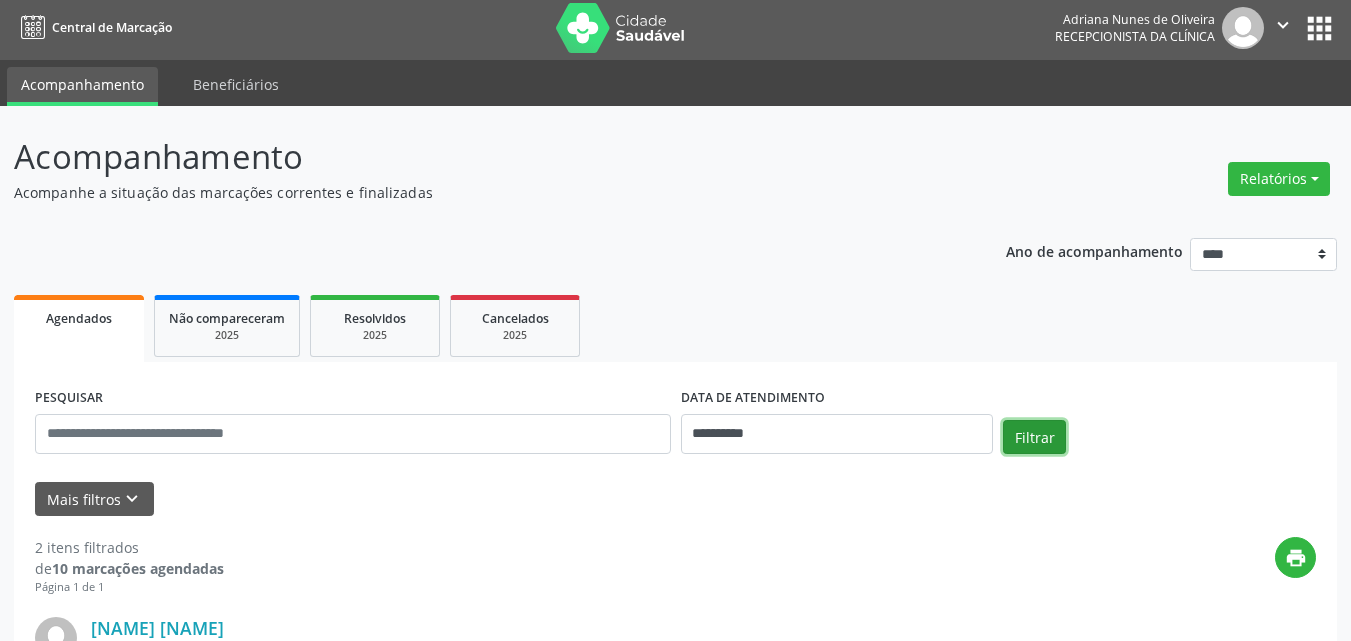 click on "Filtrar" at bounding box center [1034, 437] 